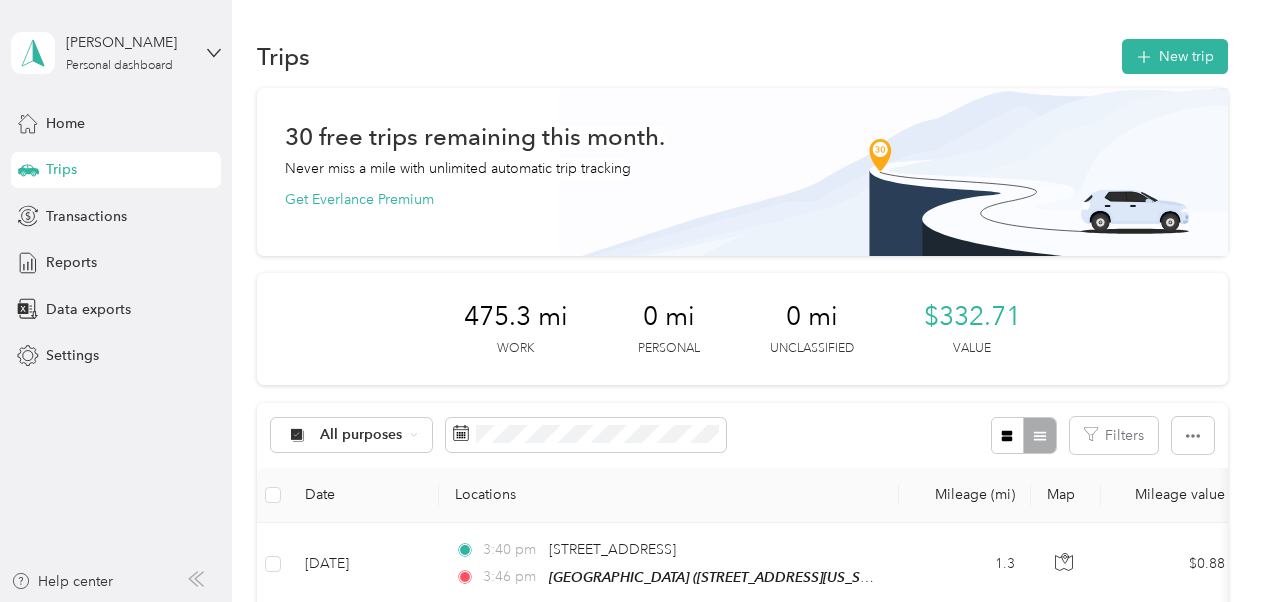 scroll, scrollTop: 0, scrollLeft: 0, axis: both 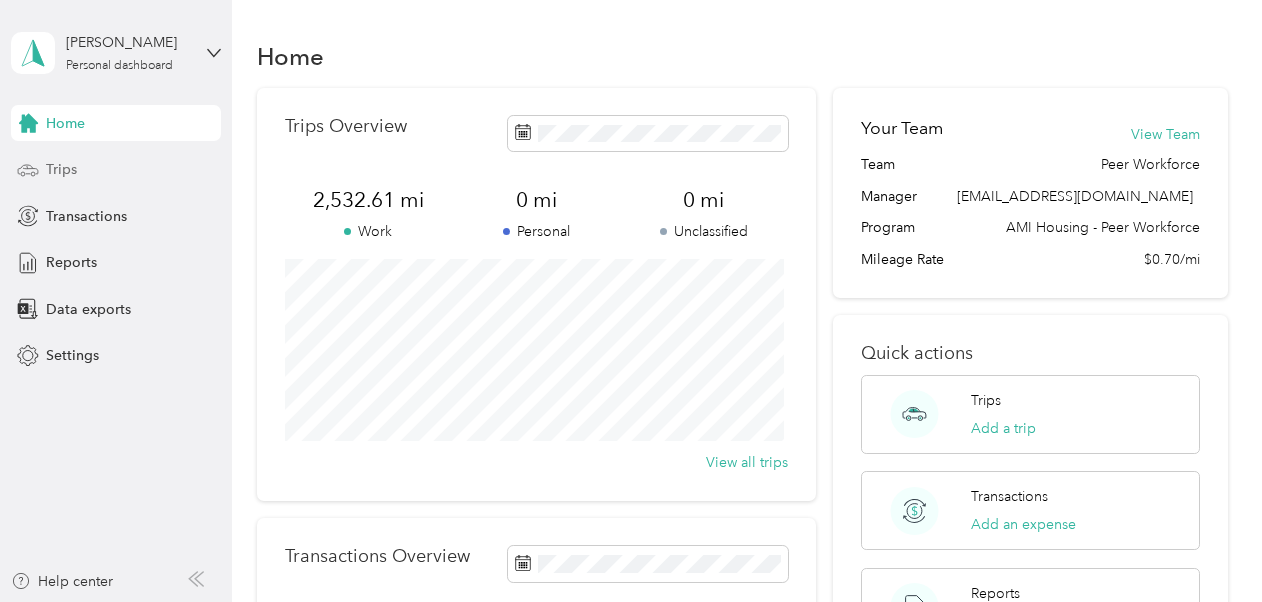 click on "Trips" at bounding box center (116, 170) 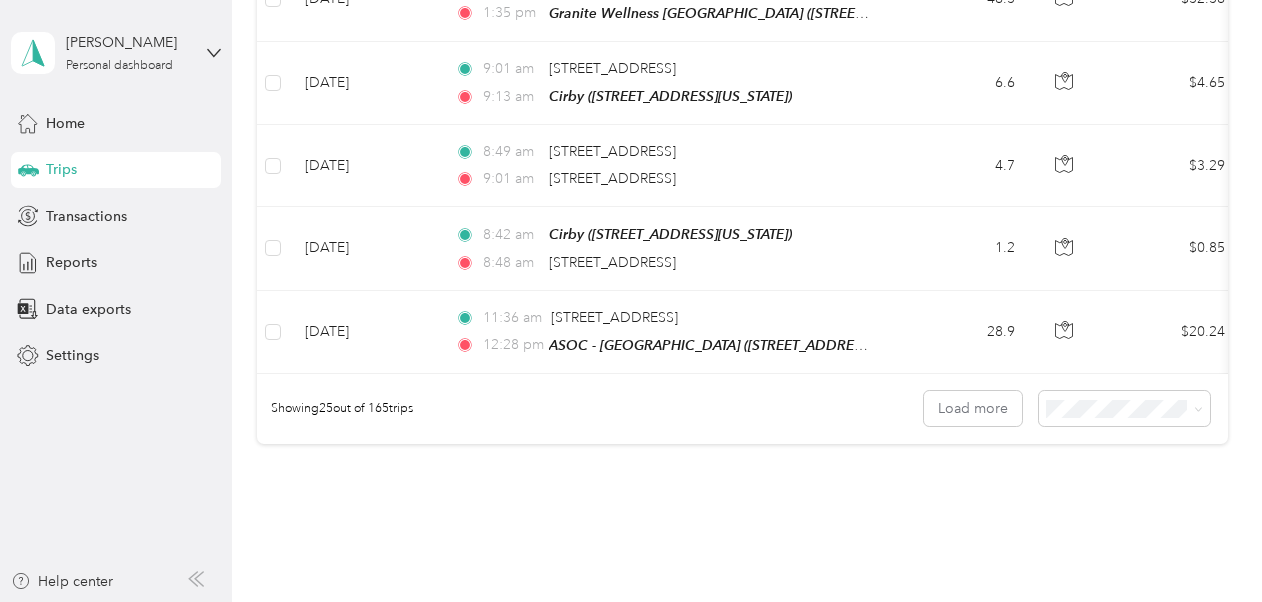 scroll, scrollTop: 2329, scrollLeft: 0, axis: vertical 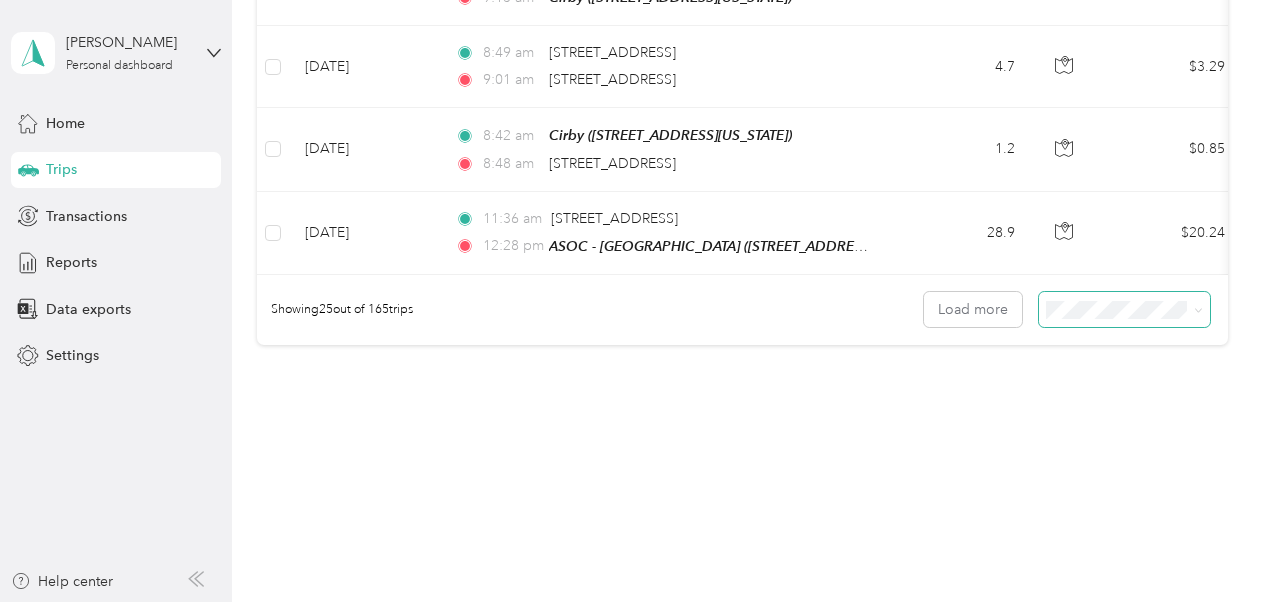click at bounding box center (1124, 309) 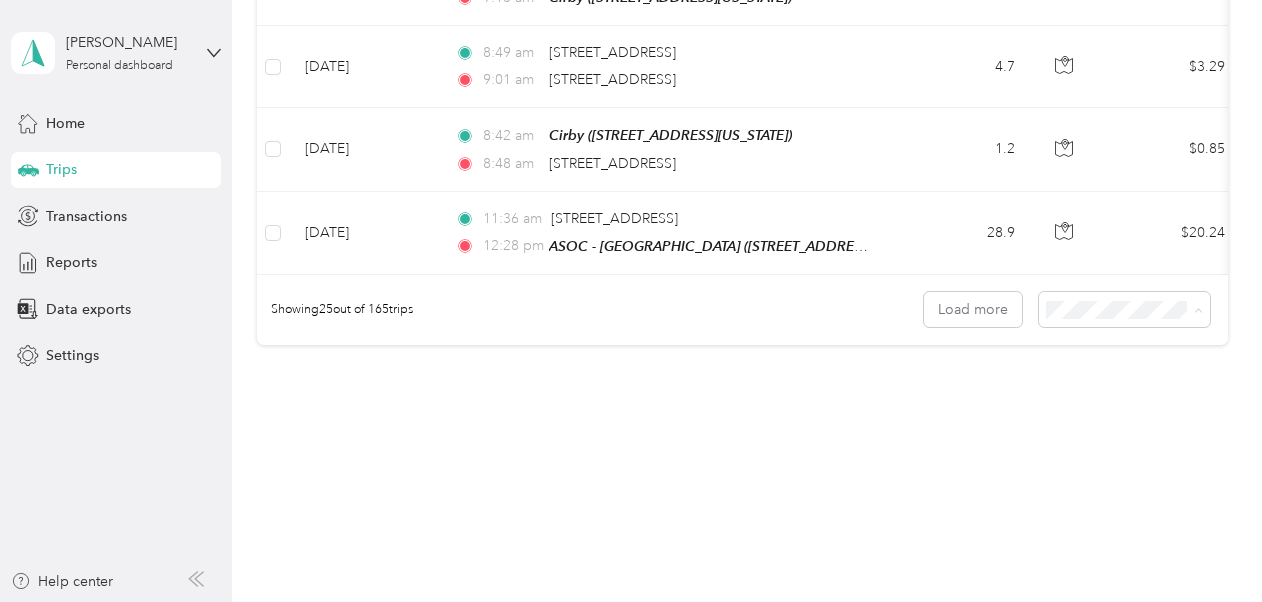 click on "100 per load" at bounding box center [1089, 397] 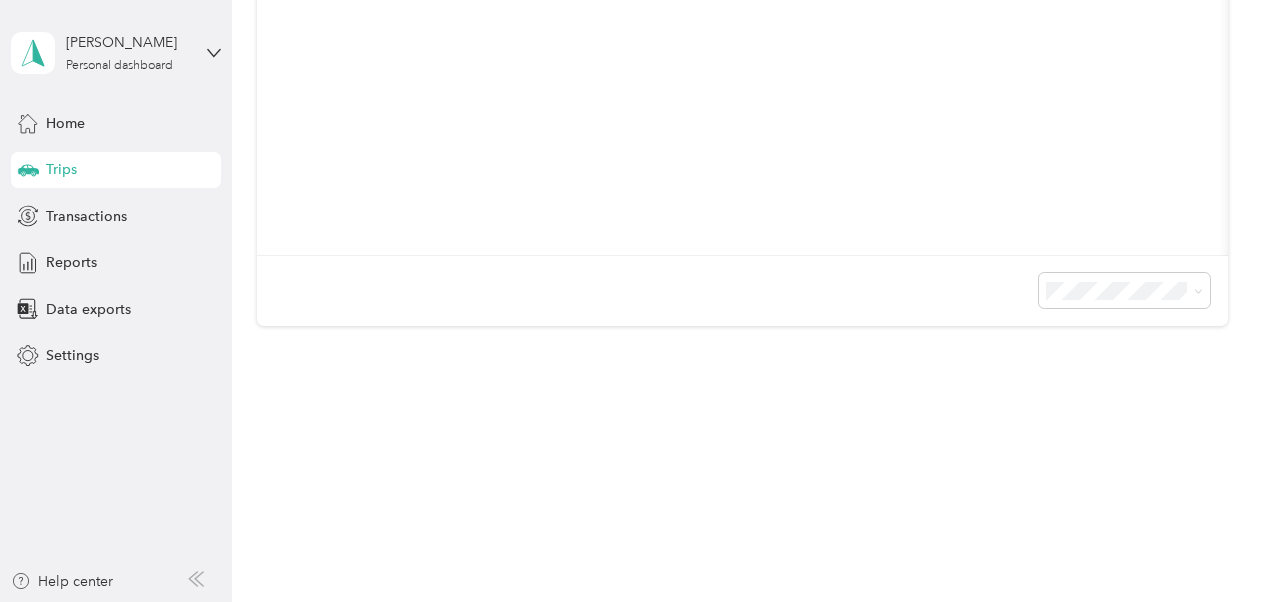 scroll, scrollTop: 790, scrollLeft: 0, axis: vertical 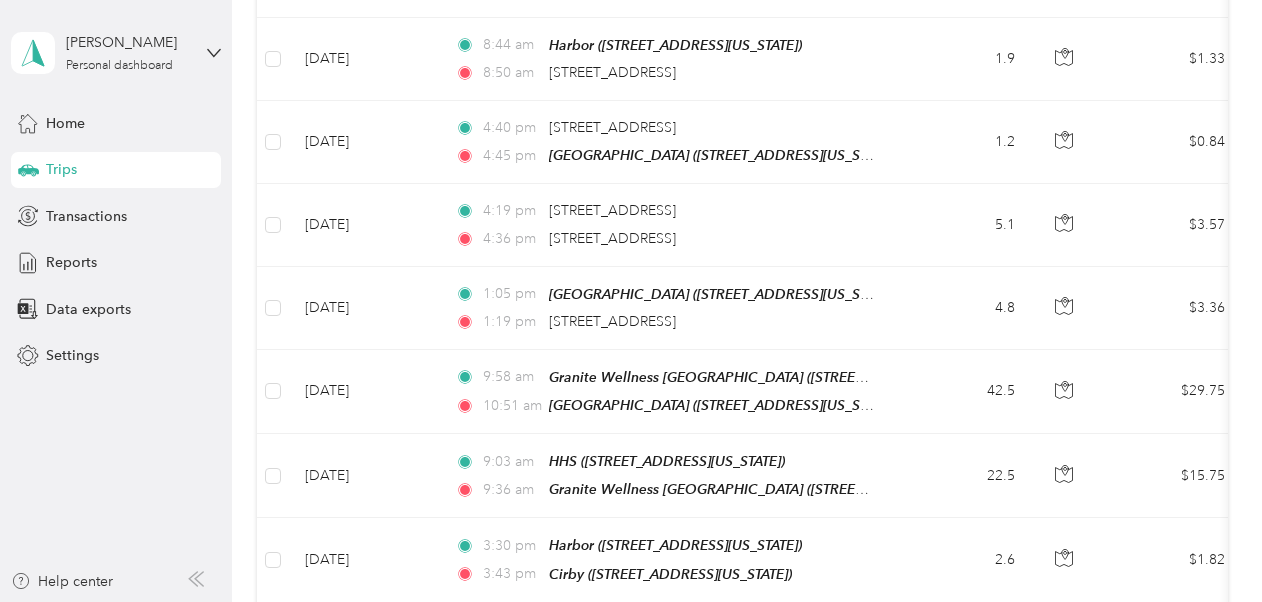 click on "Load more" at bounding box center [973, 637] 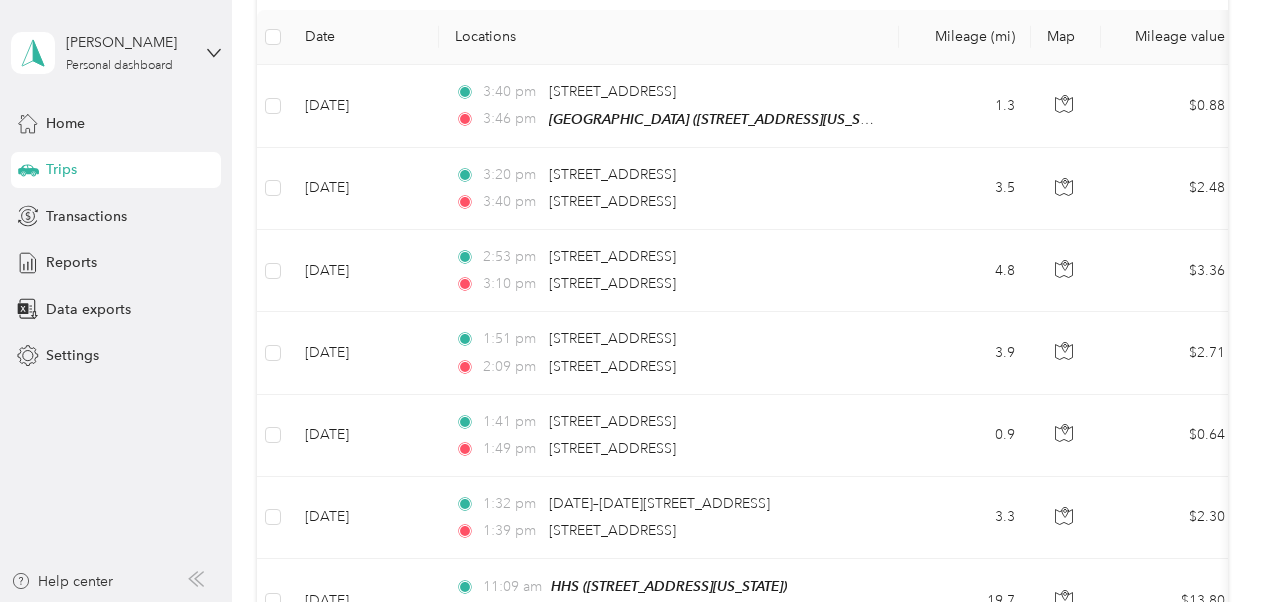 scroll, scrollTop: 0, scrollLeft: 0, axis: both 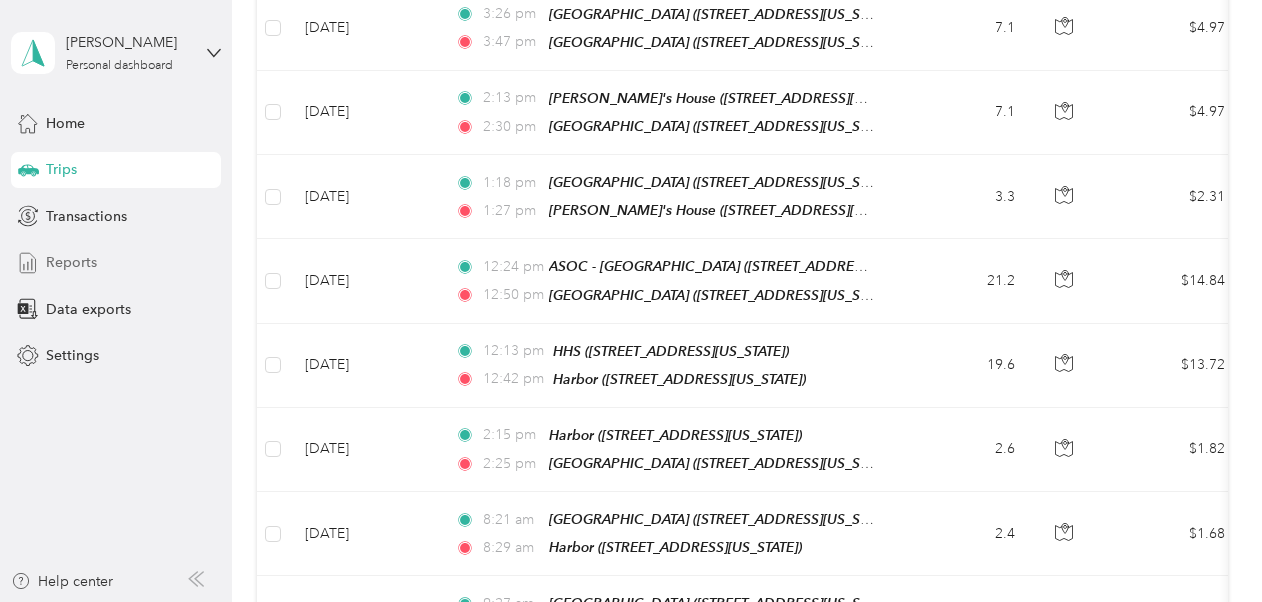 click on "Reports" at bounding box center [71, 262] 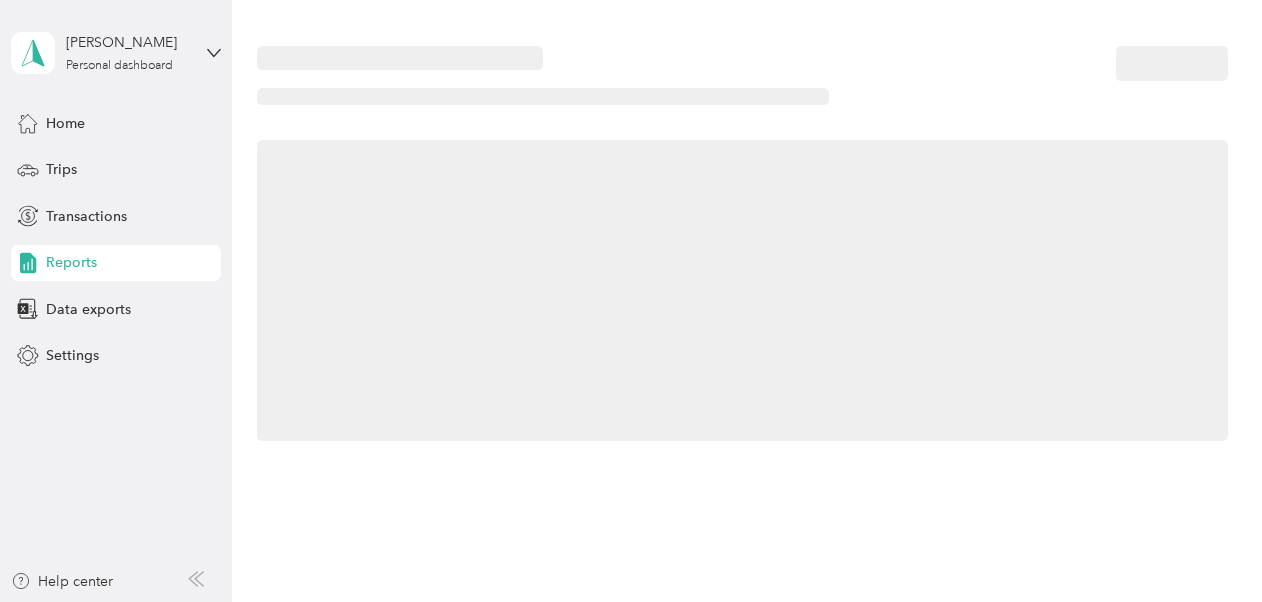 scroll, scrollTop: 0, scrollLeft: 0, axis: both 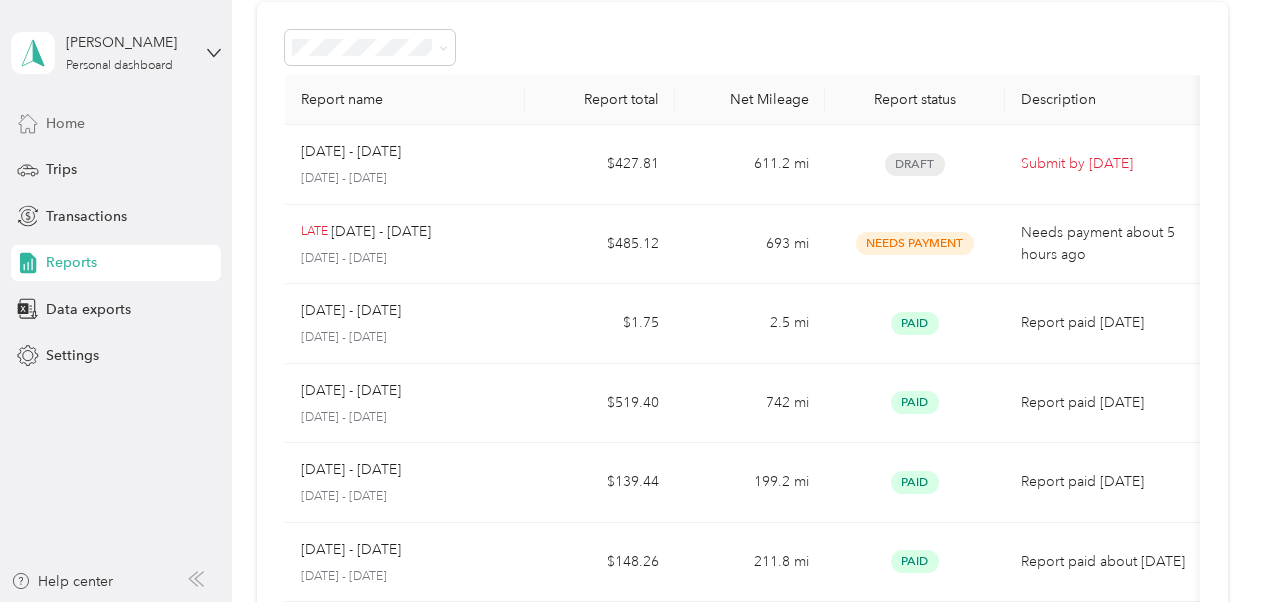 click on "Home" at bounding box center (65, 123) 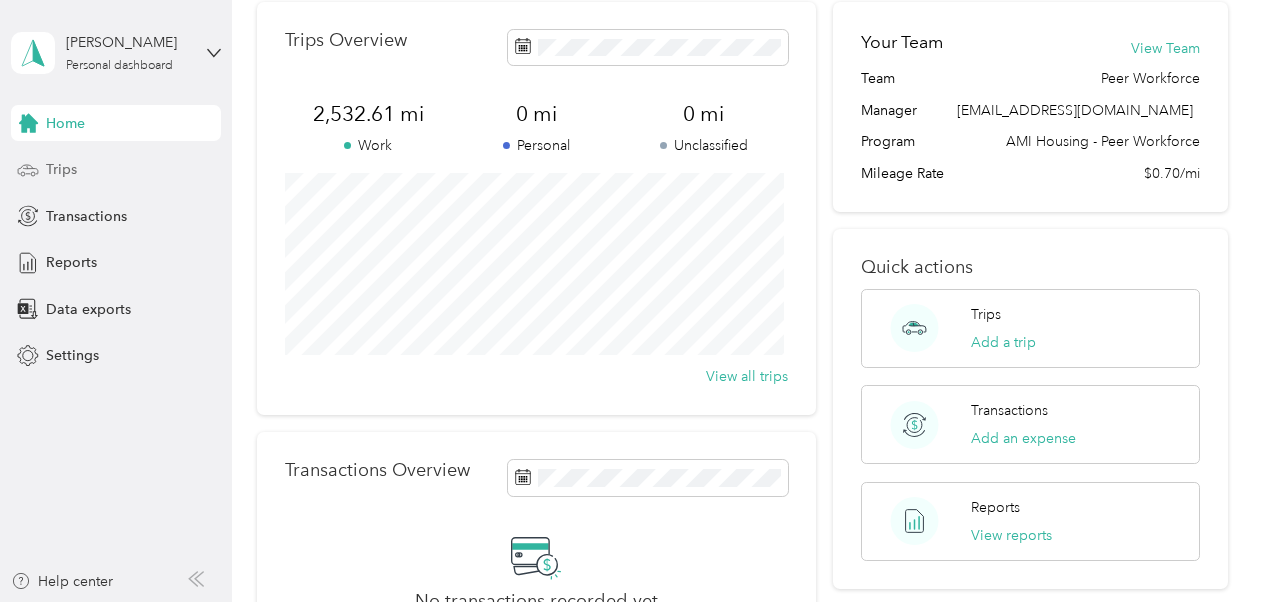 click on "Trips" at bounding box center [116, 170] 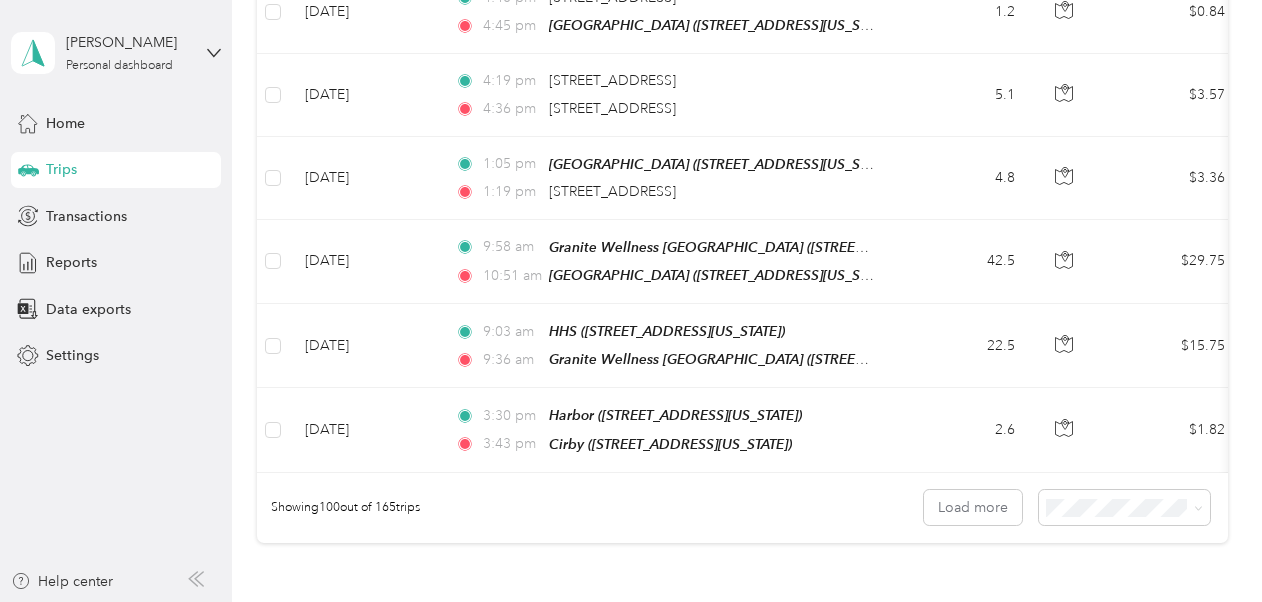 scroll, scrollTop: 8473, scrollLeft: 0, axis: vertical 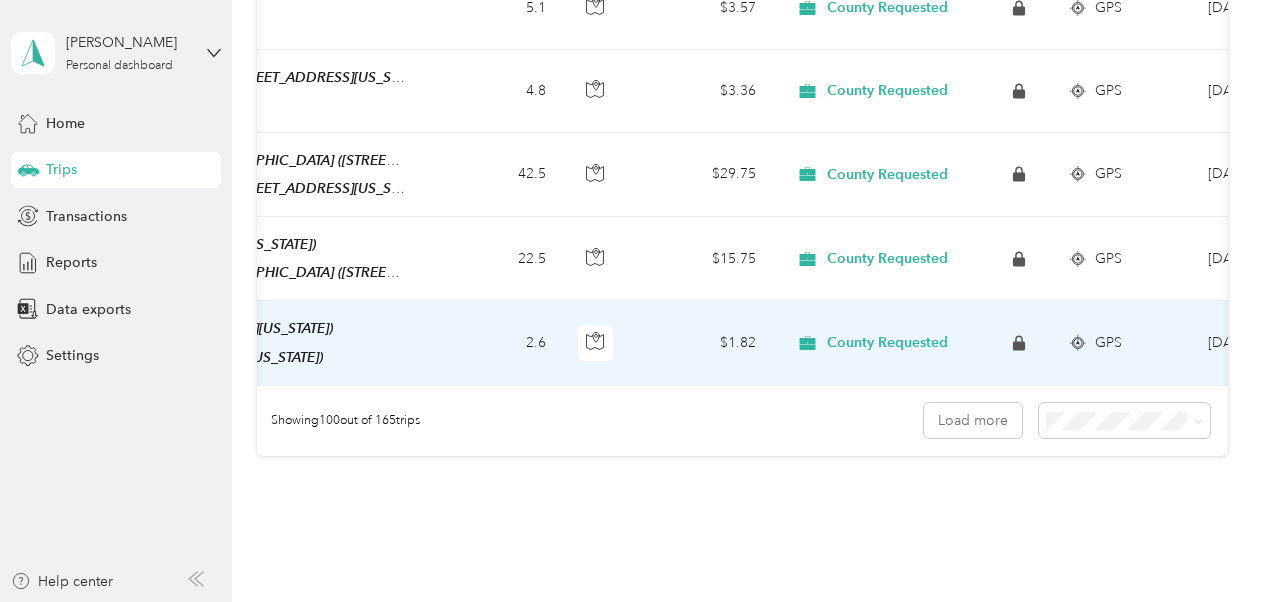 click on "[DATE] - [DATE]" at bounding box center (1283, 259) 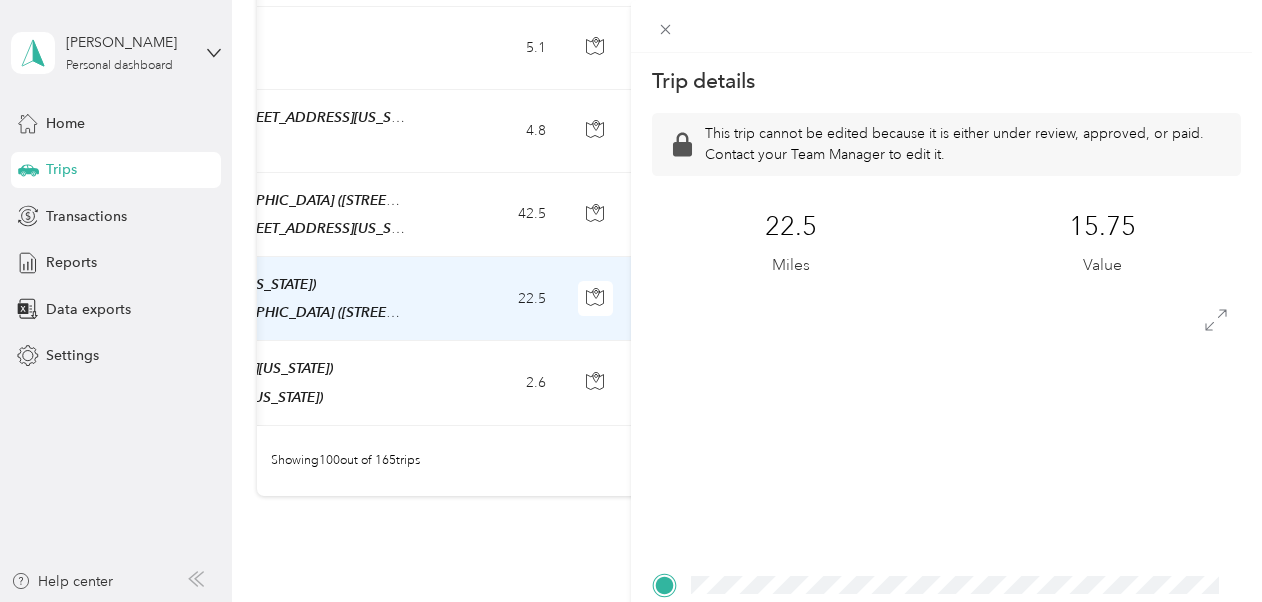 scroll, scrollTop: 8353, scrollLeft: 0, axis: vertical 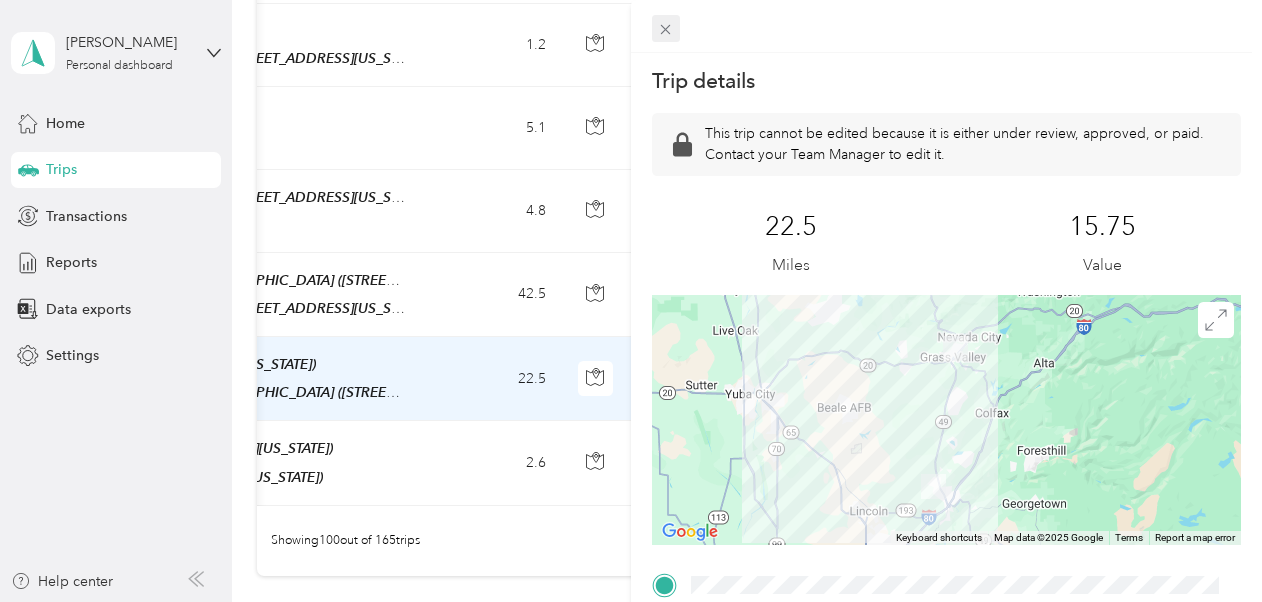 click at bounding box center [666, 29] 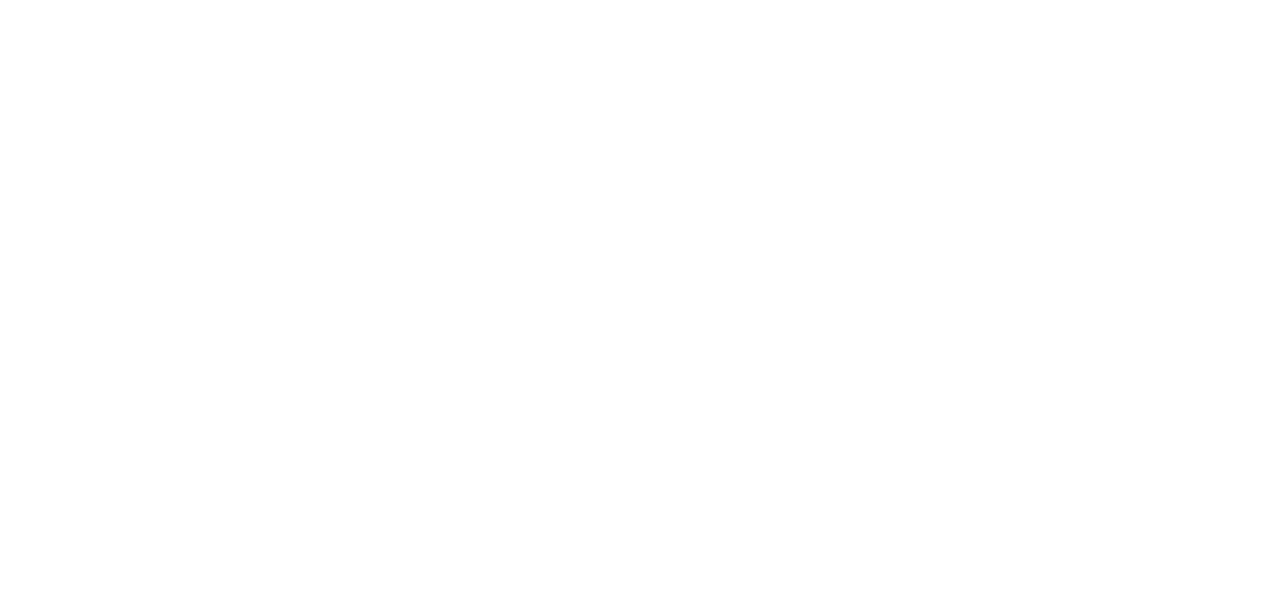 scroll, scrollTop: 0, scrollLeft: 0, axis: both 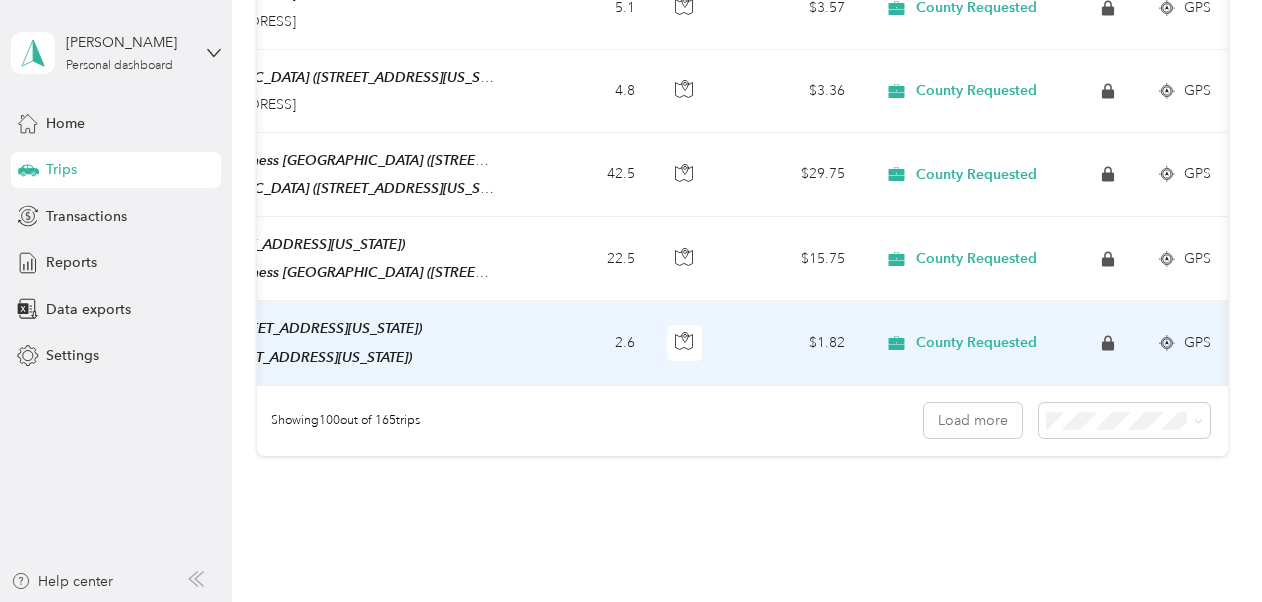 click 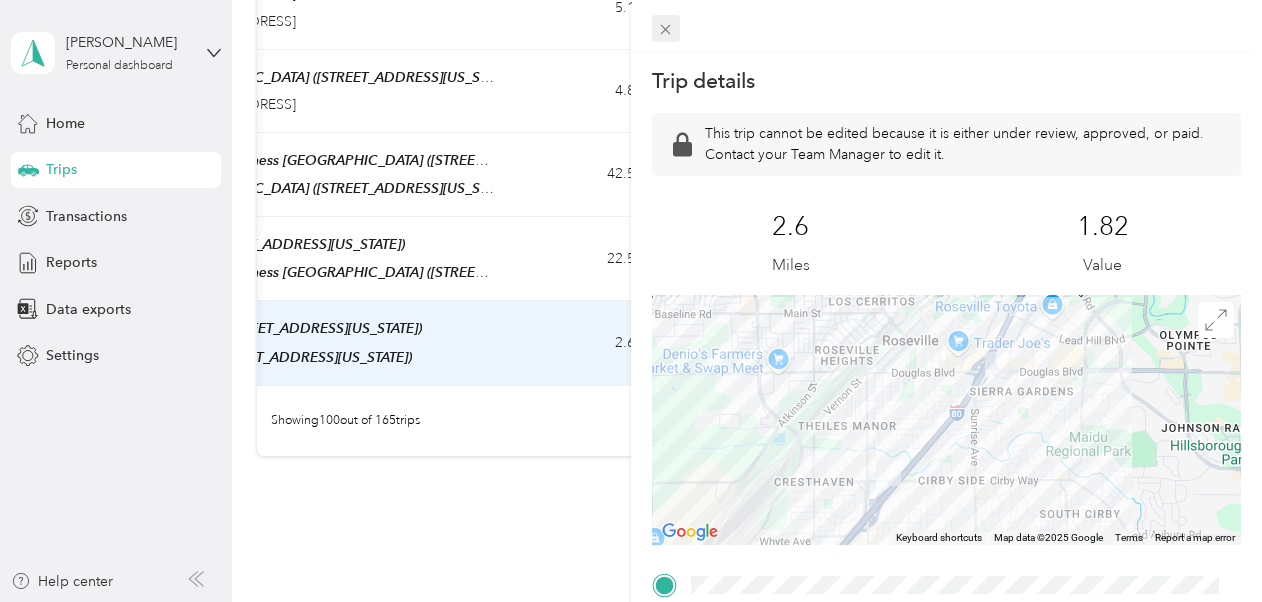 click 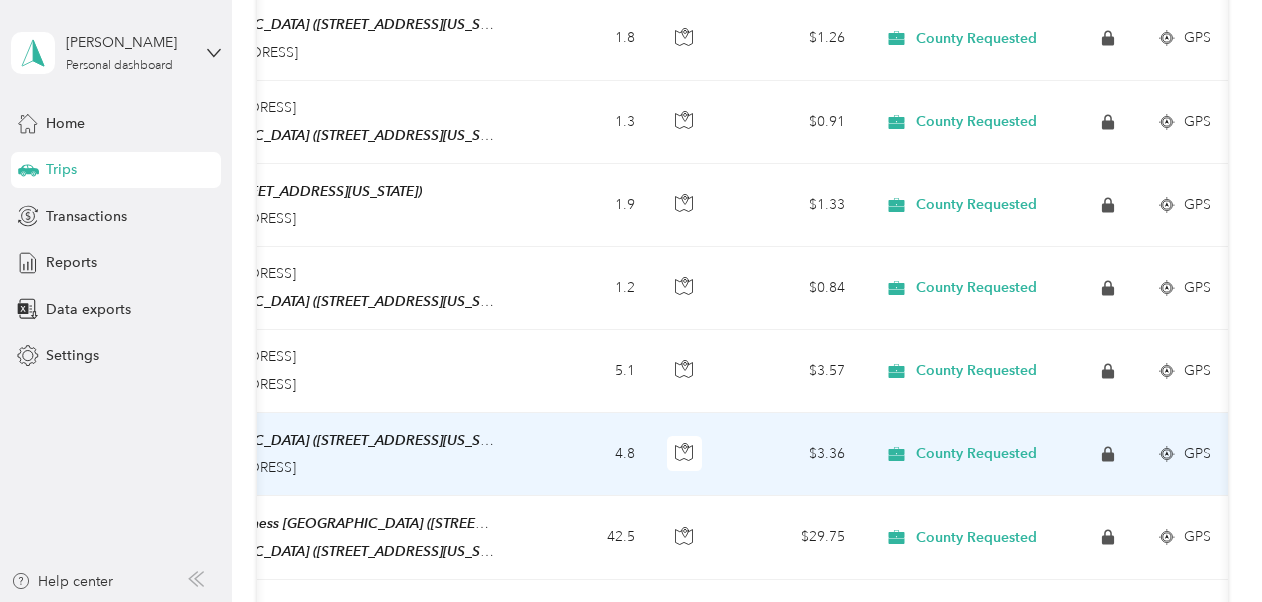 scroll, scrollTop: 8108, scrollLeft: 0, axis: vertical 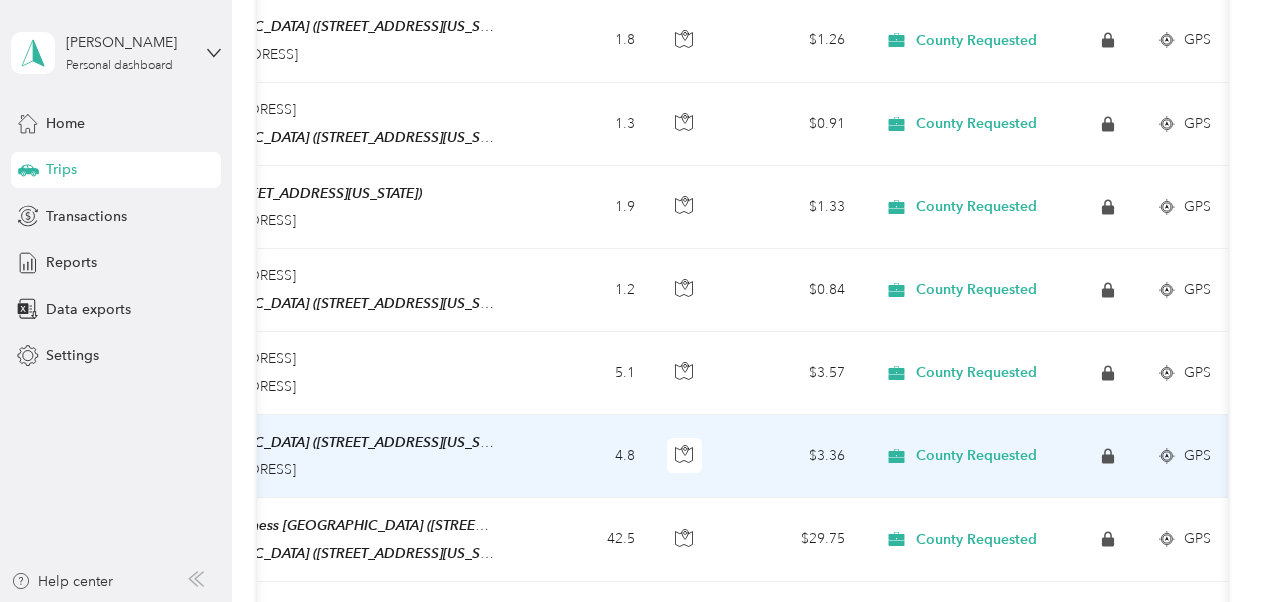 click on "4.8" at bounding box center [585, 456] 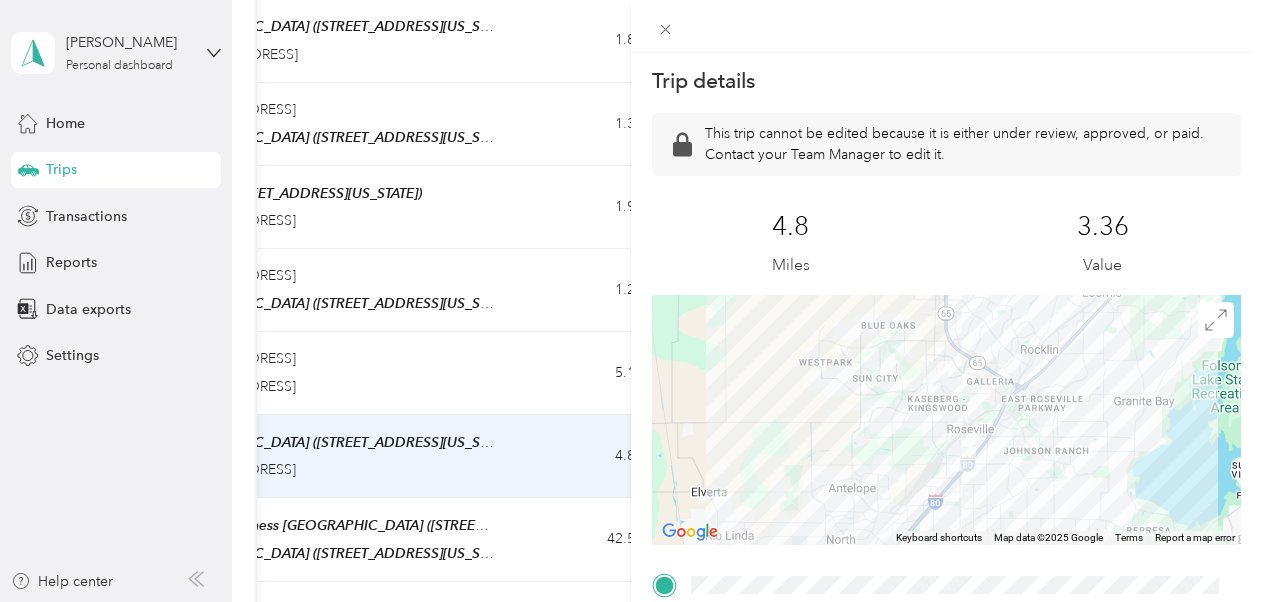 click on "Trip details This trip cannot be edited because it is either under review, approved, or paid. Contact your Team Manager to edit it. 4.8 Miles 3.36 Value  ← Move left → Move right ↑ Move up ↓ Move down + Zoom in - Zoom out Home Jump left by 75% End Jump right by 75% Page Up Jump up by 75% Page Down Jump down by 75% Keyboard shortcuts Map Data Map data ©2025 Google Map data ©2025 Google 2 km  Click to toggle between metric and imperial units Terms Report a map error TO" at bounding box center [631, 301] 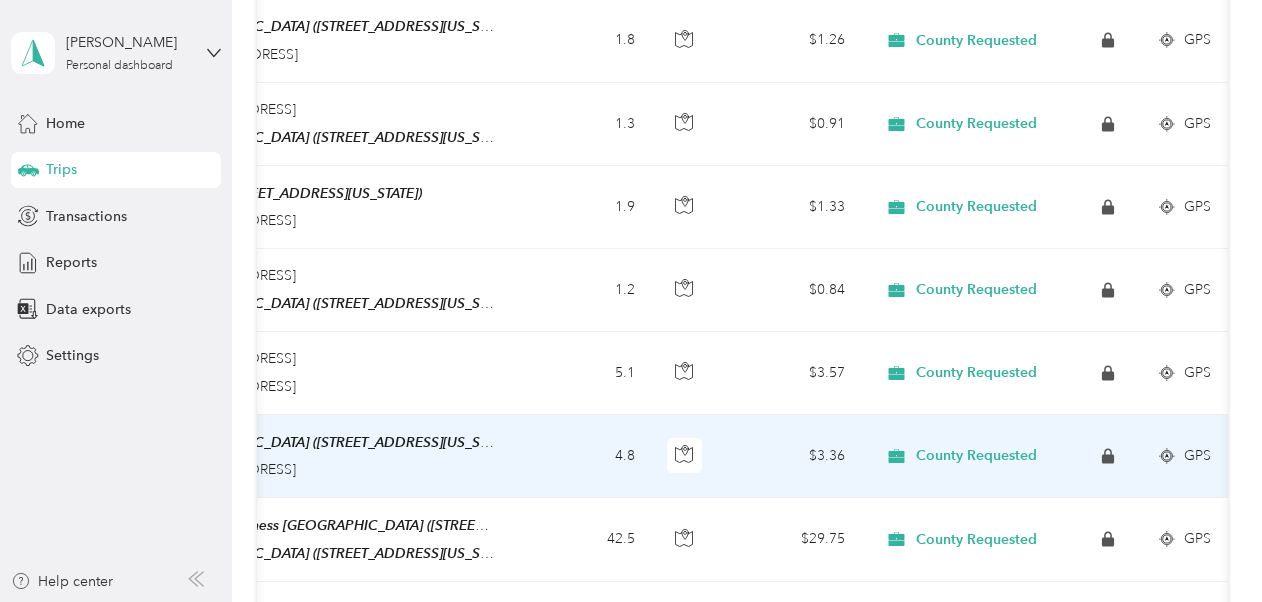 click on "Trip details This trip cannot be edited because it is either under review, approved, or paid. Contact your Team Manager to edit it. 4.8 Miles 3.36 Value  ← Move left → Move right ↑ Move up ↓ Move down + Zoom in - Zoom out Home Jump left by 75% End Jump right by 75% Page Up Jump up by 75% Page Down Jump down by 75% Keyboard shortcuts Map Data Map data ©2025 Google Map data ©2025 Google 2 km  Click to toggle between metric and imperial units Terms Report a map error TO" at bounding box center [631, 301] 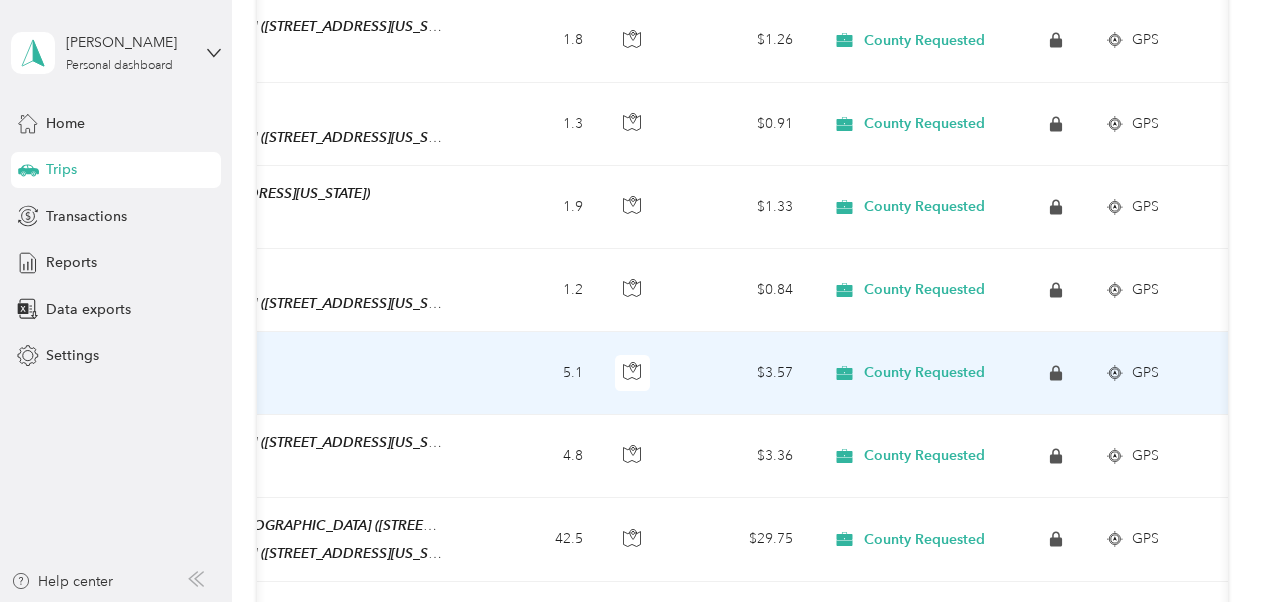 scroll, scrollTop: 0, scrollLeft: 436, axis: horizontal 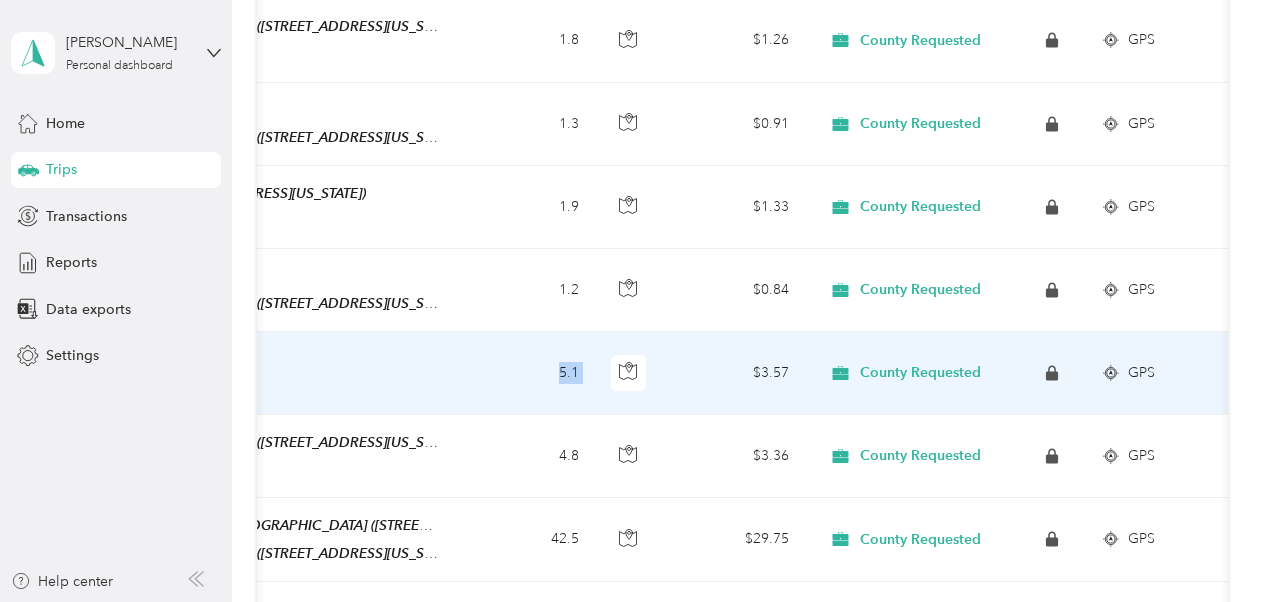 drag, startPoint x: 528, startPoint y: 220, endPoint x: 716, endPoint y: 258, distance: 191.80199 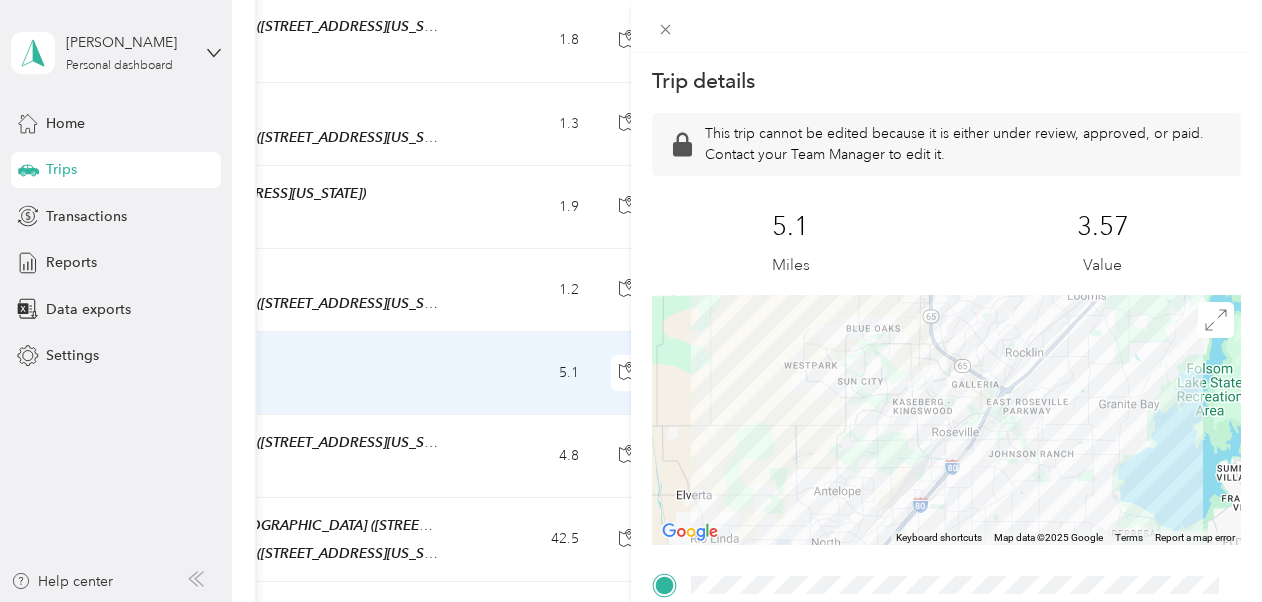 click on "Trip details This trip cannot be edited because it is either under review, approved, or paid. Contact your Team Manager to edit it. 5.1 Miles 3.57 Value  ← Move left → Move right ↑ Move up ↓ Move down + Zoom in - Zoom out Home Jump left by 75% End Jump right by 75% Page Up Jump up by 75% Page Down Jump down by 75% Keyboard shortcuts Map Data Map data ©2025 Google Map data ©2025 Google 2 km  Click to toggle between metric and imperial units Terms Report a map error TO" at bounding box center (631, 301) 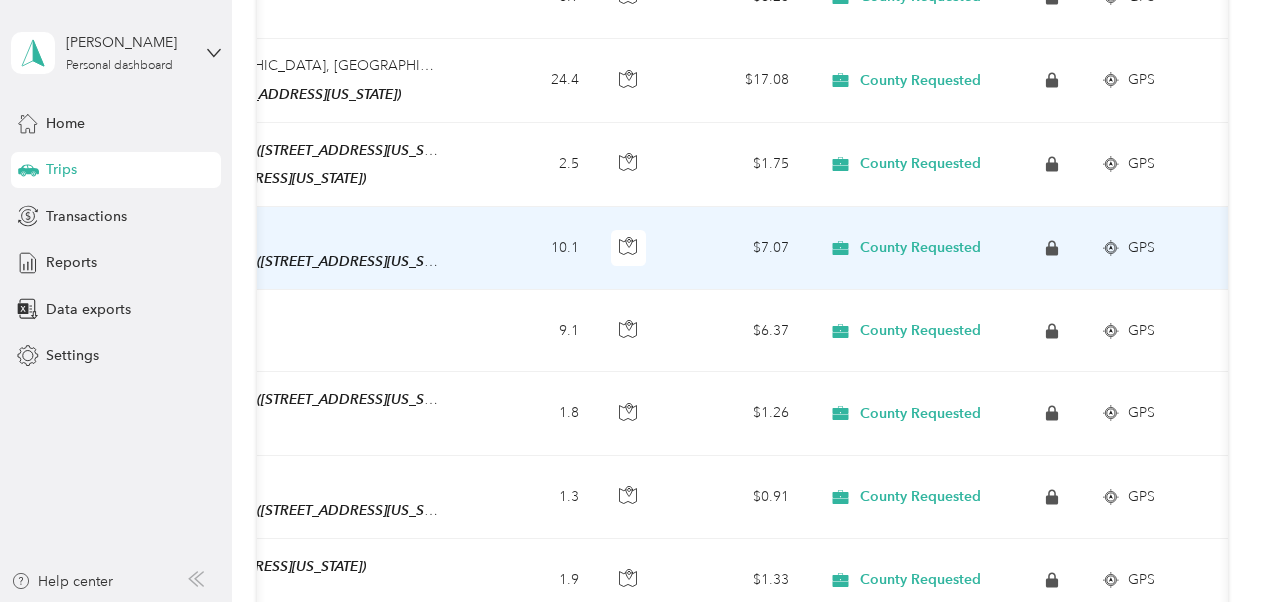 click on "9.1" at bounding box center [529, 331] 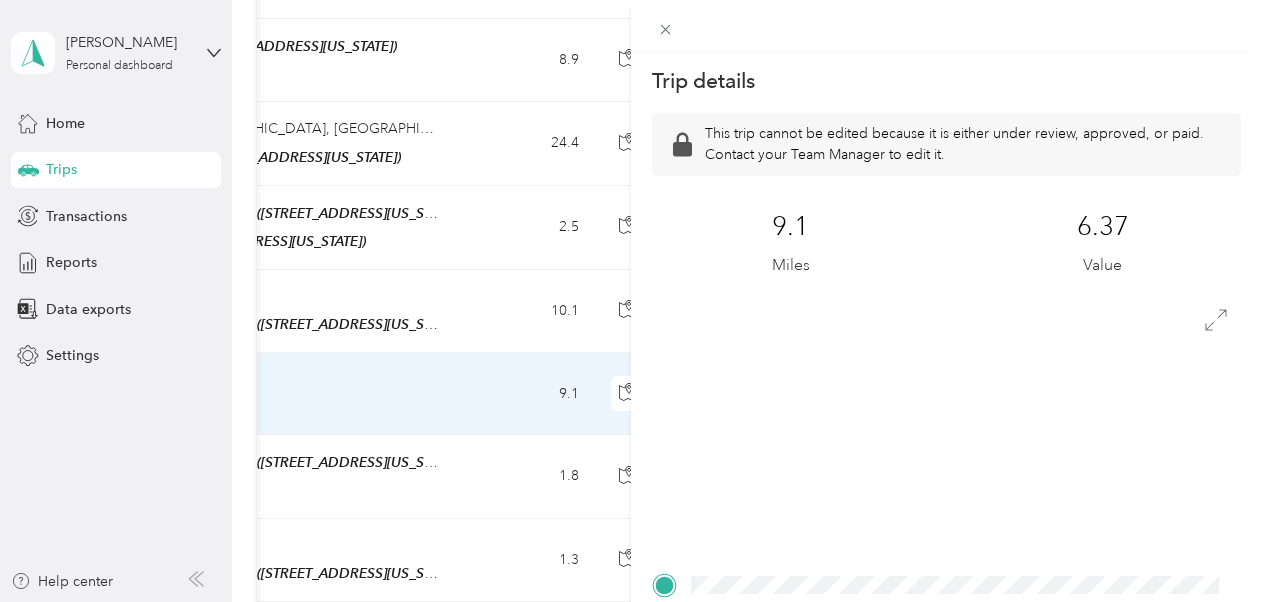 scroll, scrollTop: 7671, scrollLeft: 0, axis: vertical 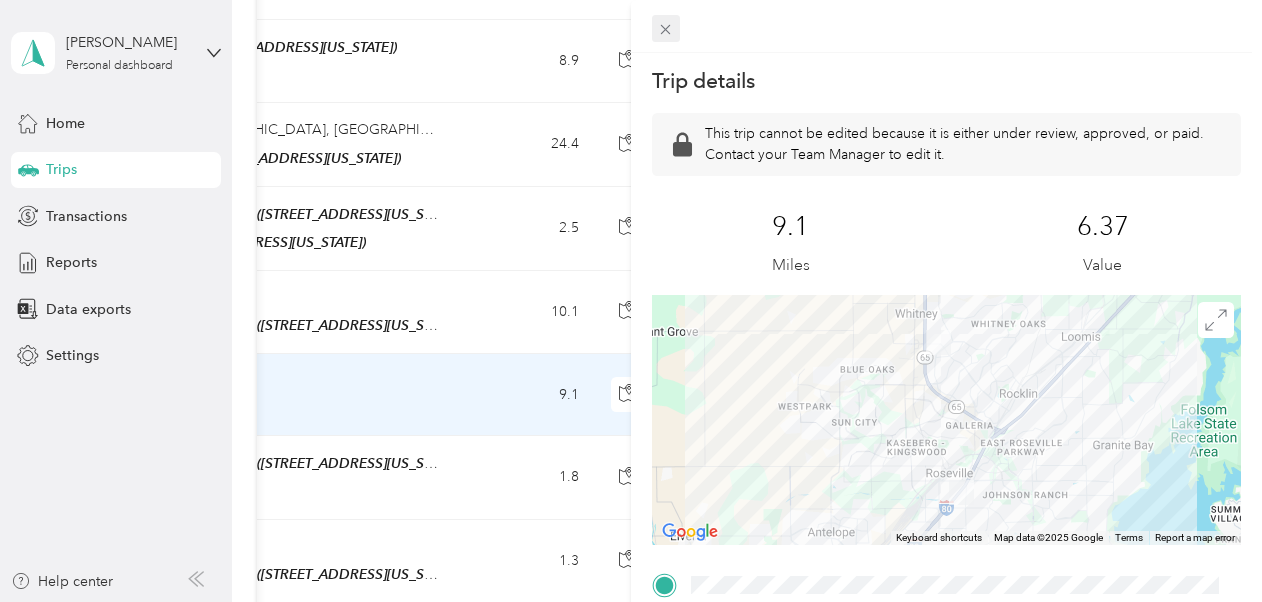 click 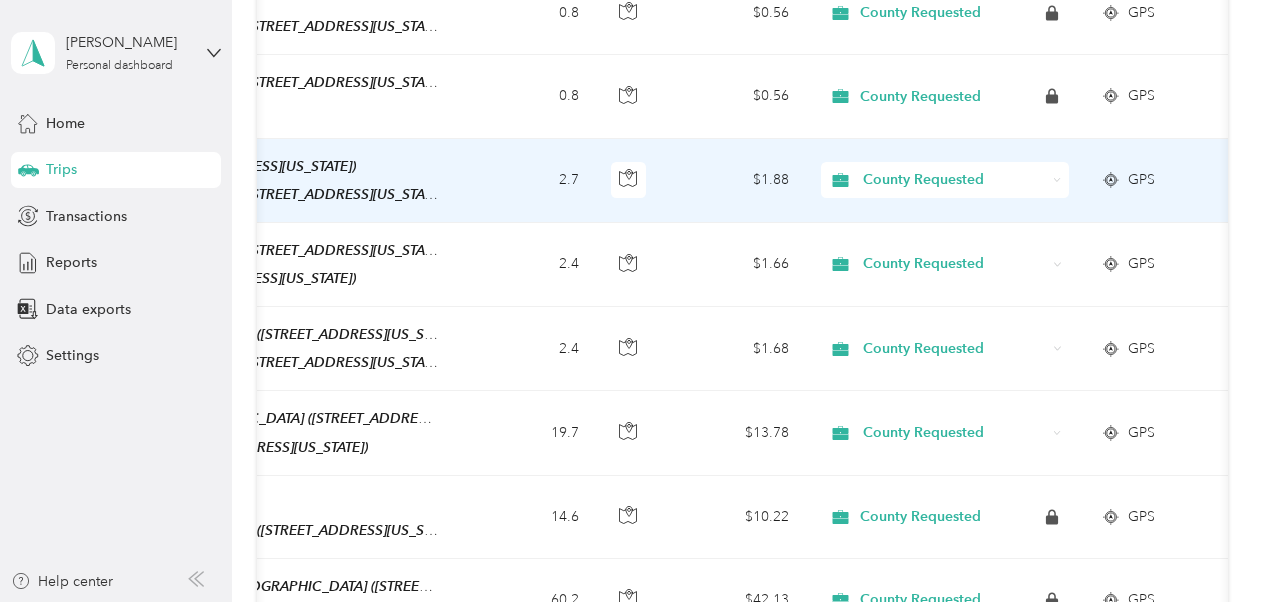 scroll, scrollTop: 4037, scrollLeft: 0, axis: vertical 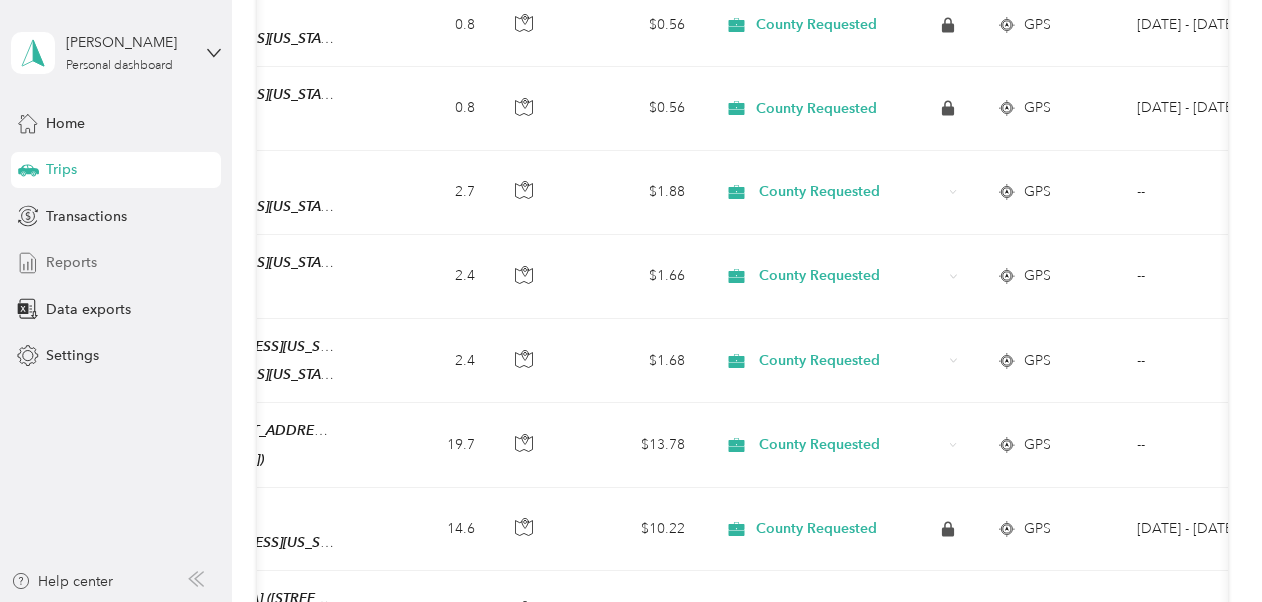 click on "Reports" at bounding box center [71, 262] 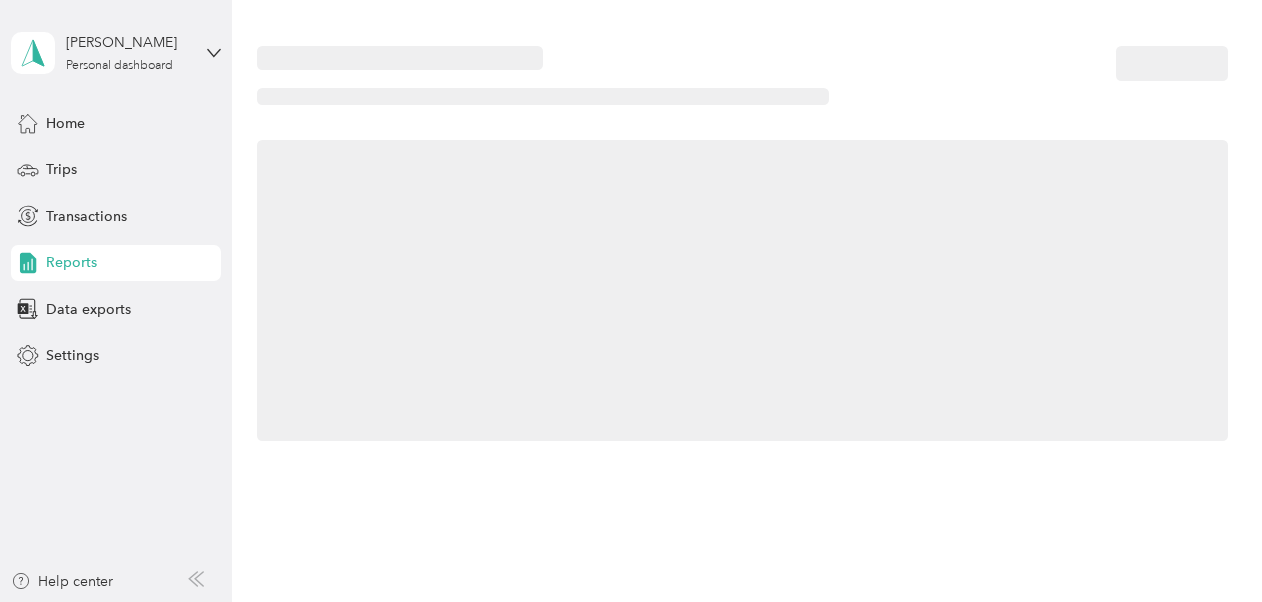 scroll, scrollTop: 0, scrollLeft: 0, axis: both 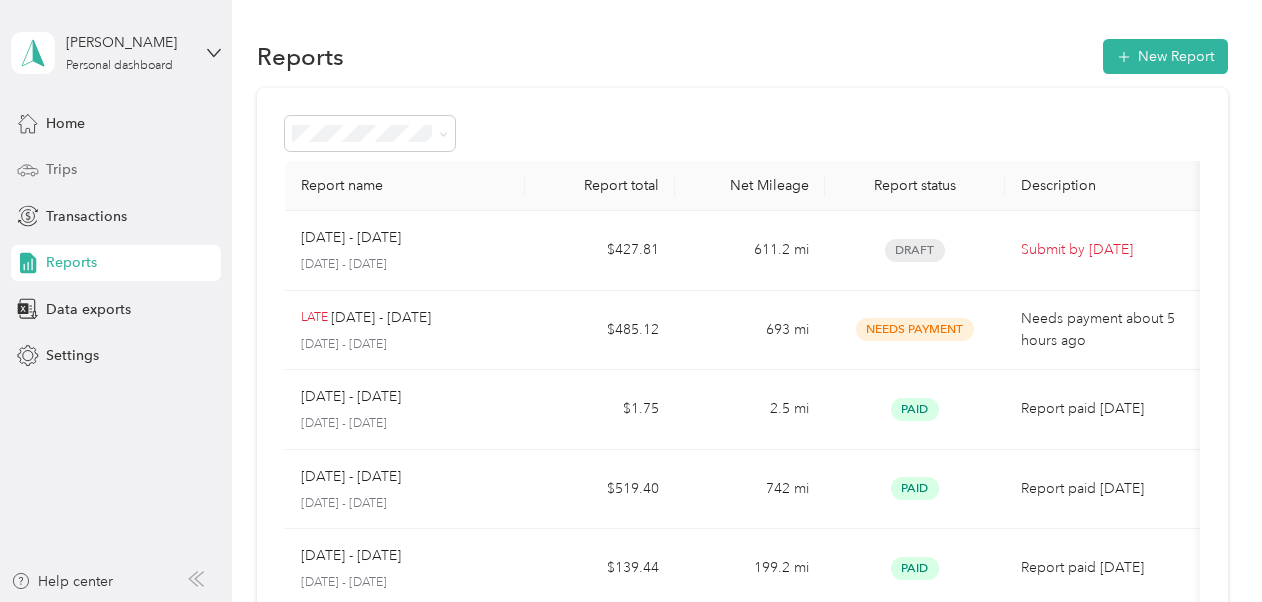 click on "Trips" at bounding box center (116, 170) 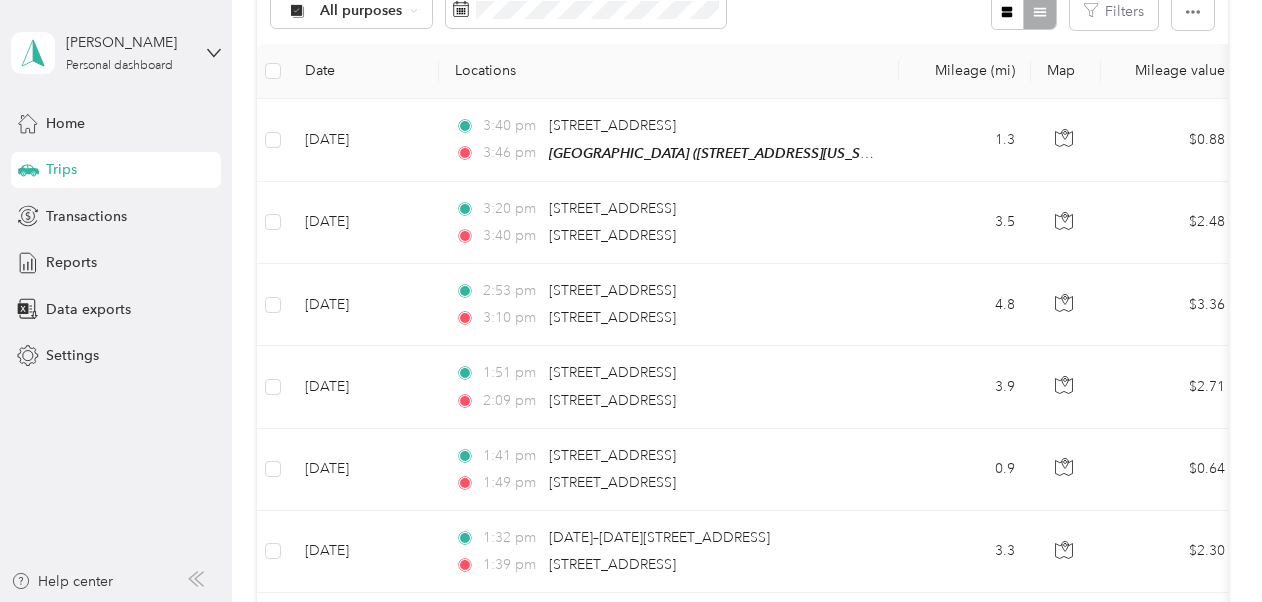 scroll, scrollTop: 479, scrollLeft: 0, axis: vertical 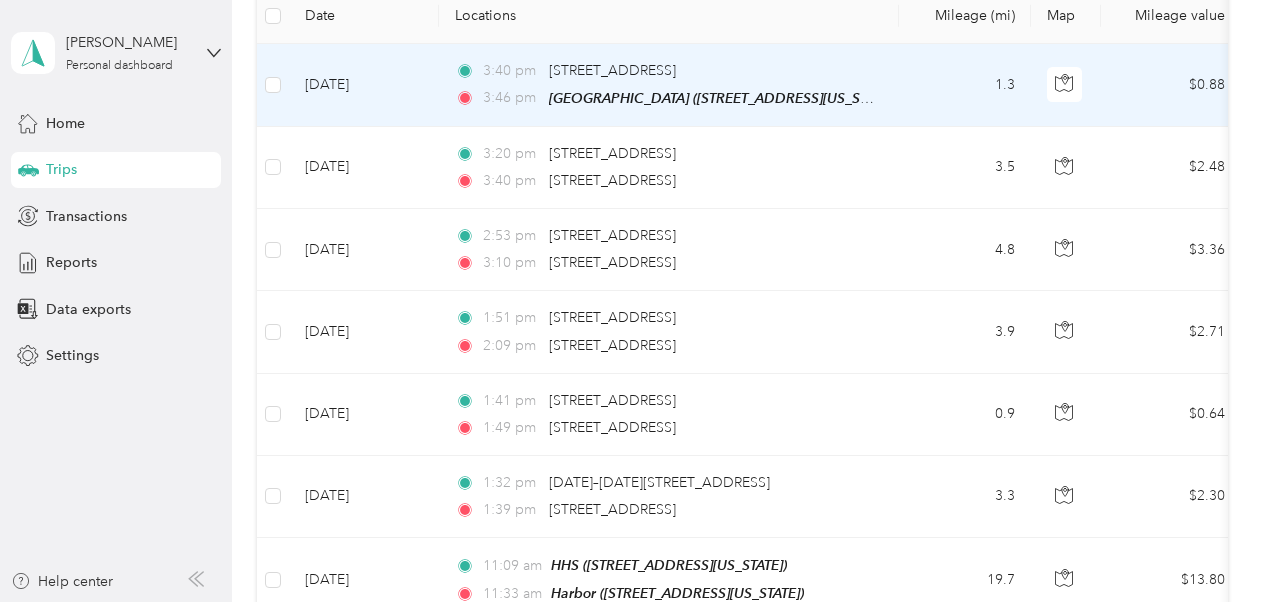 click on "3:40 pm [STREET_ADDRESS]" at bounding box center (665, 71) 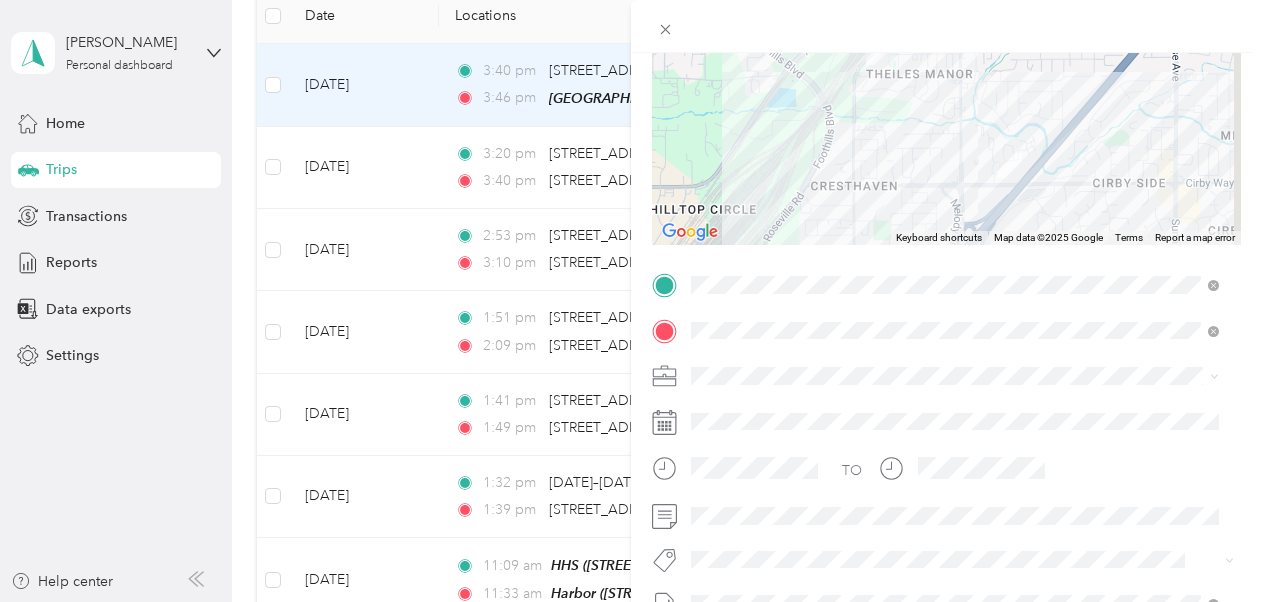 scroll, scrollTop: 28, scrollLeft: 0, axis: vertical 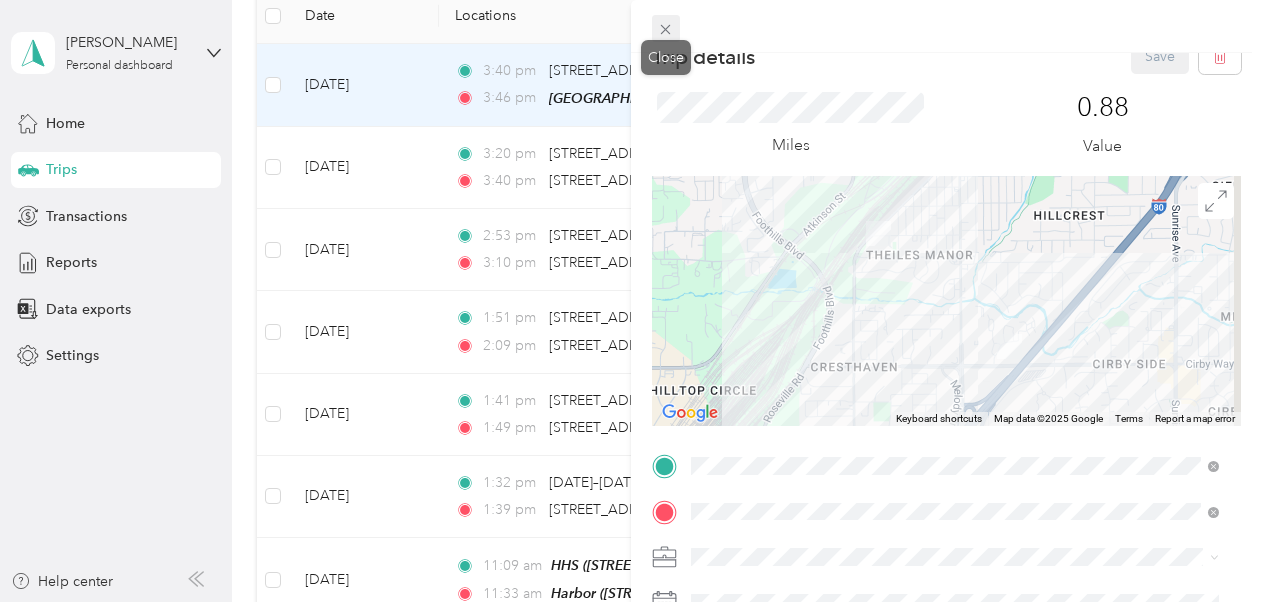 click 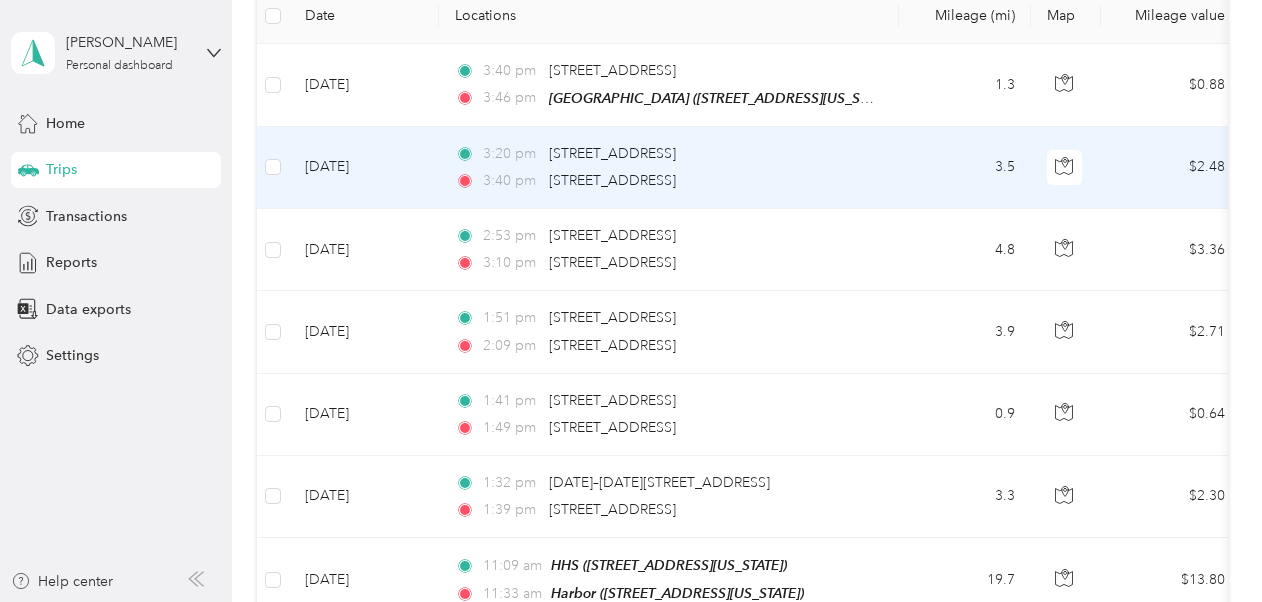 click on "3:20 pm [STREET_ADDRESS]" at bounding box center [665, 154] 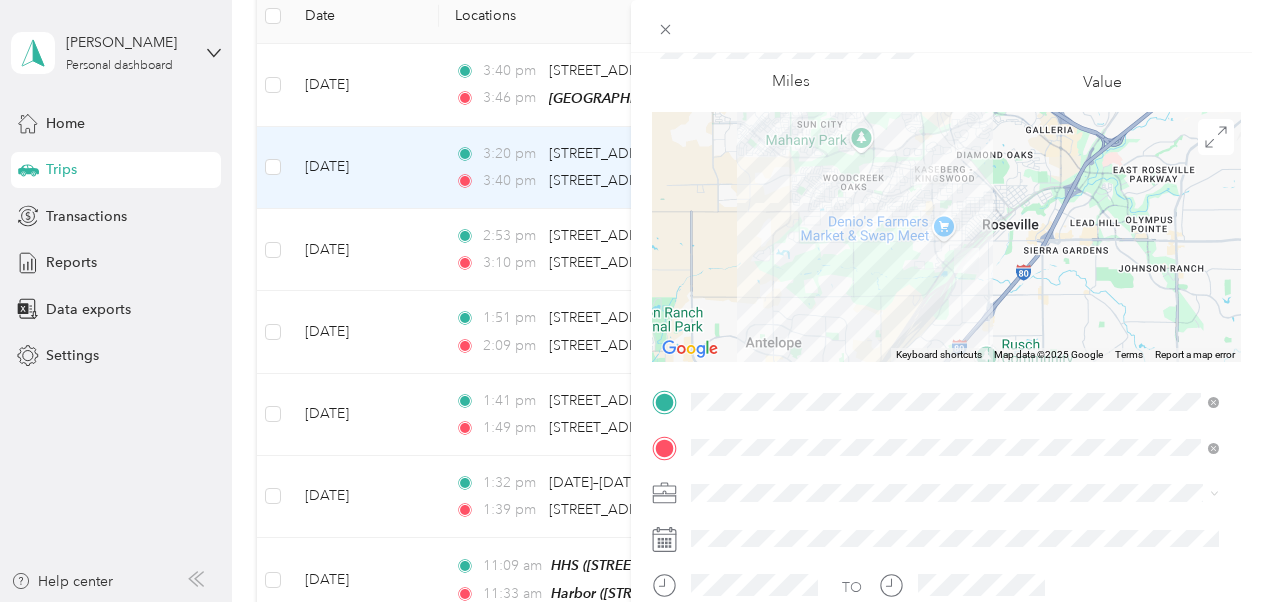 scroll, scrollTop: 42, scrollLeft: 0, axis: vertical 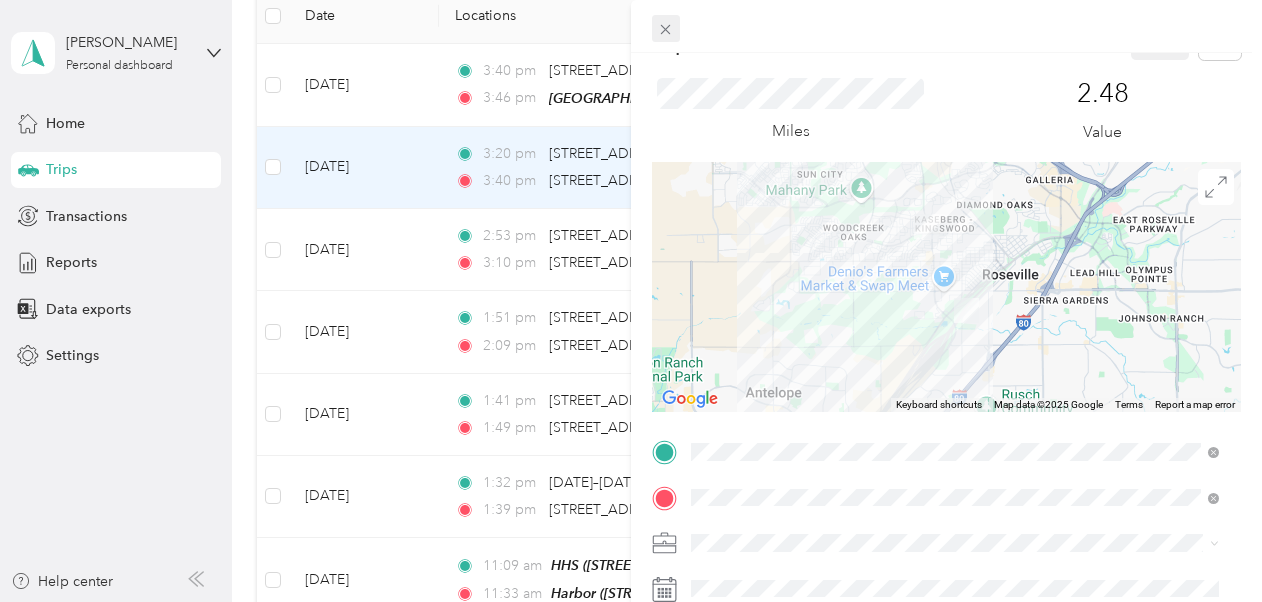 click at bounding box center (666, 29) 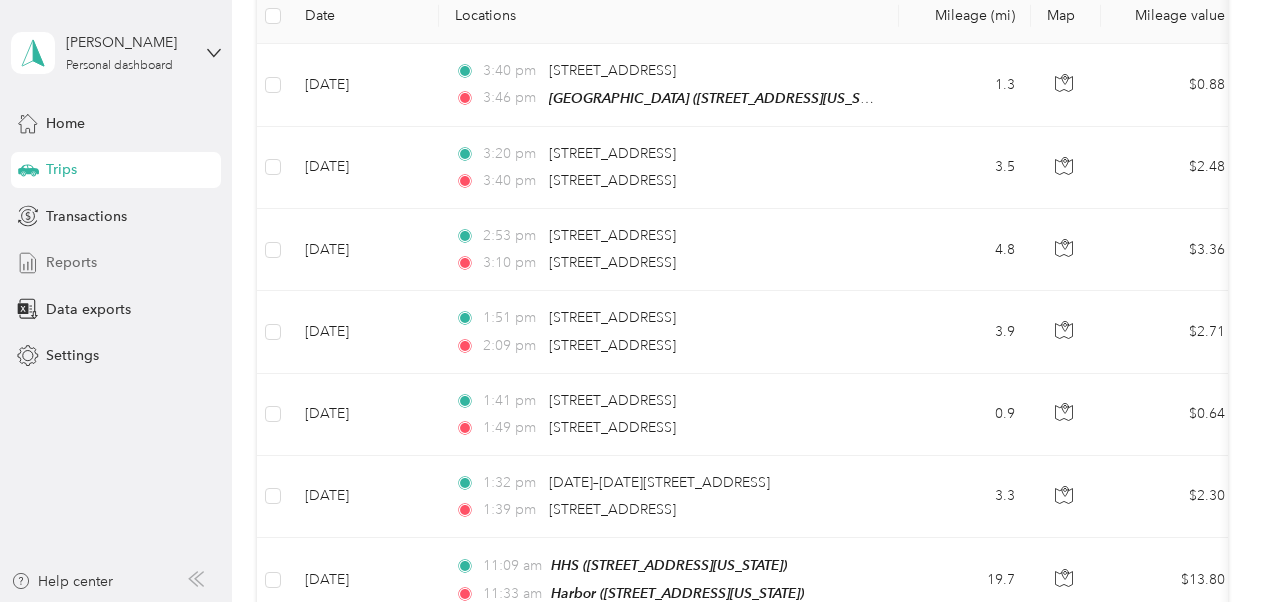 click on "Reports" at bounding box center (71, 262) 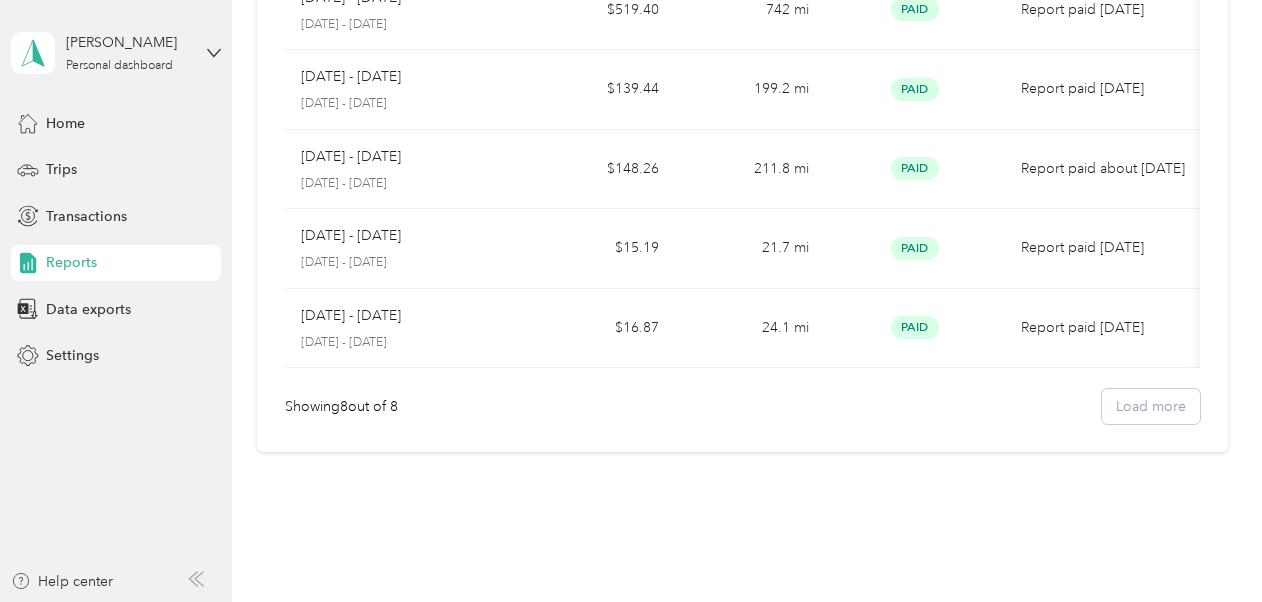 scroll, scrollTop: 479, scrollLeft: 0, axis: vertical 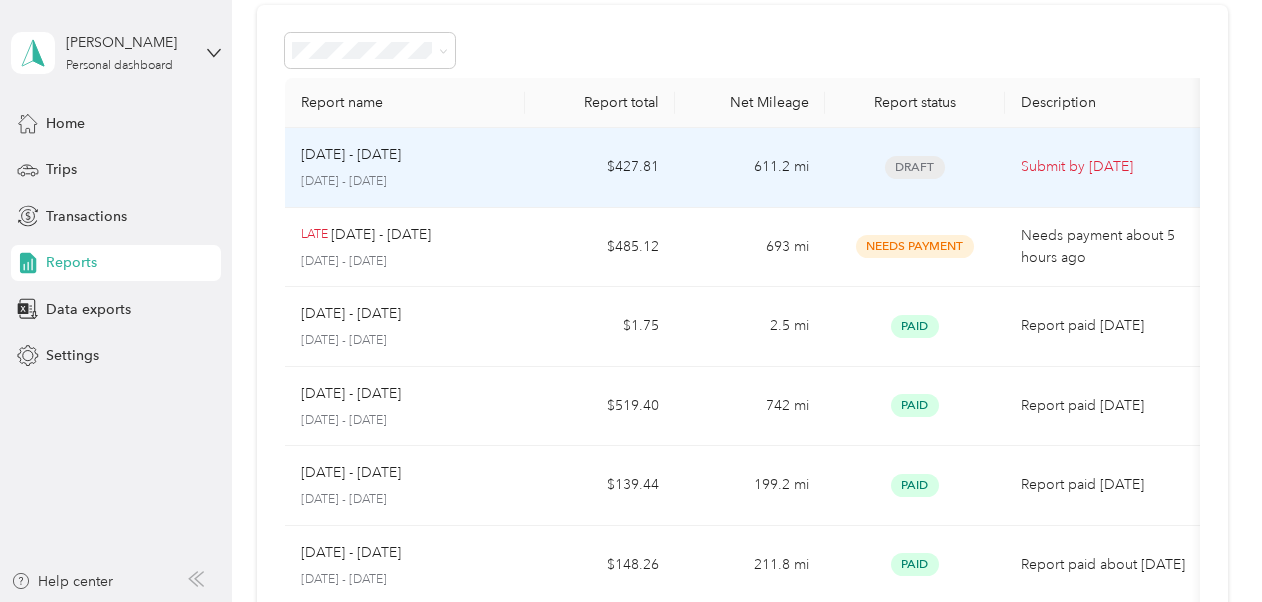 click on "Draft" at bounding box center [915, 168] 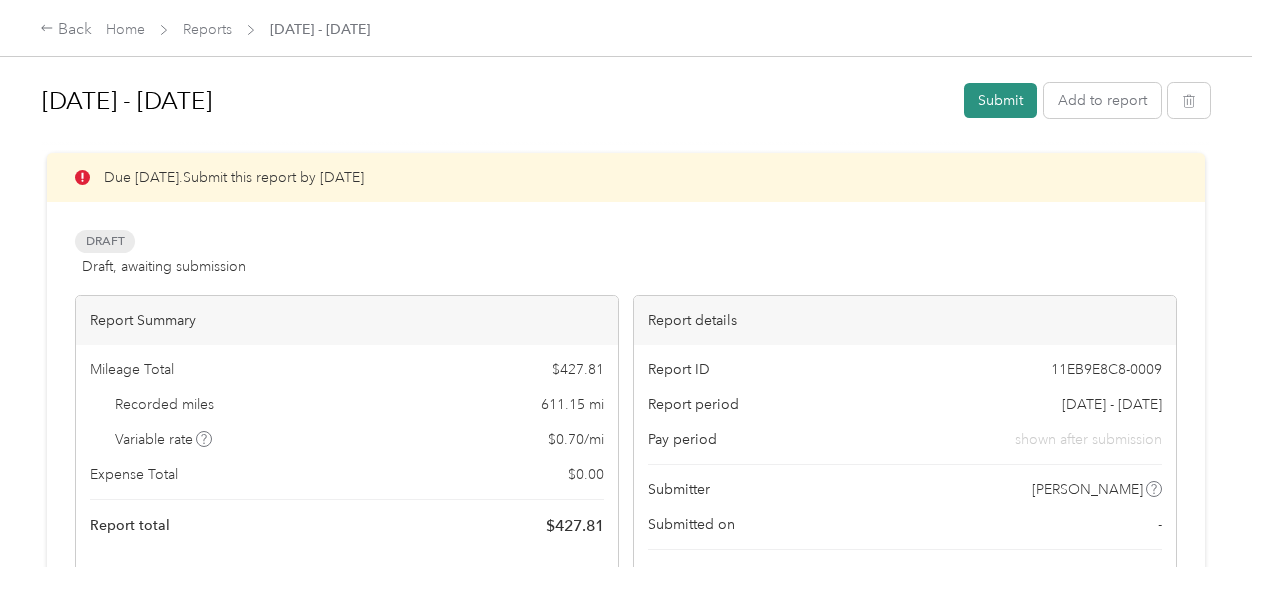 click on "Submit" at bounding box center (1000, 100) 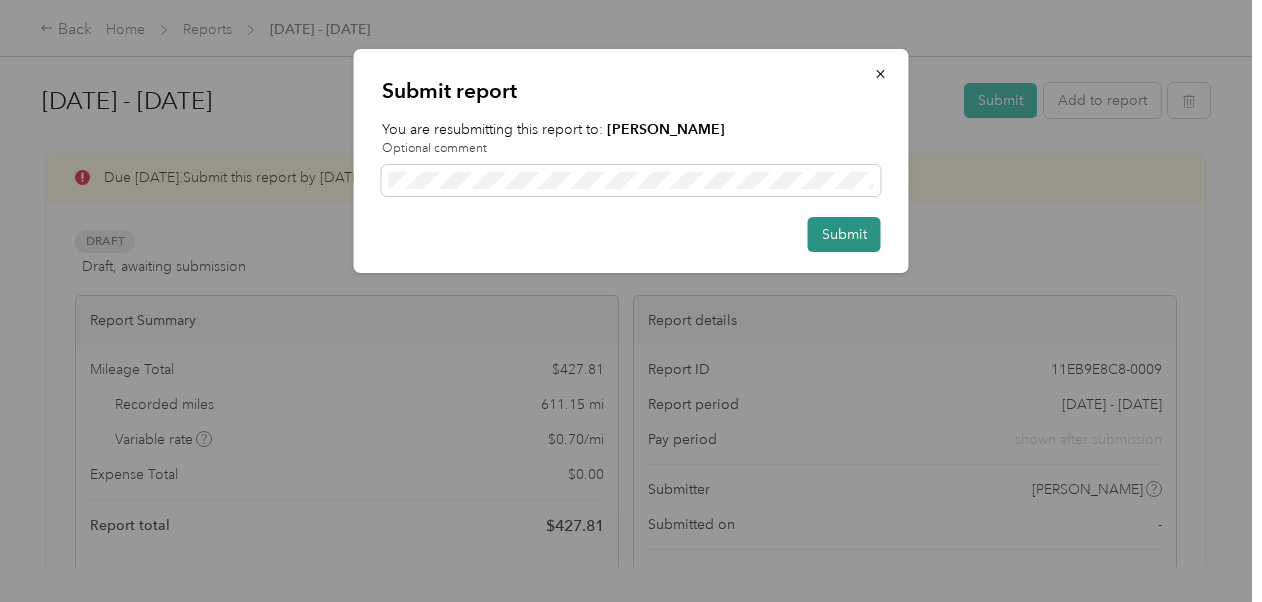 click on "Submit" at bounding box center [844, 234] 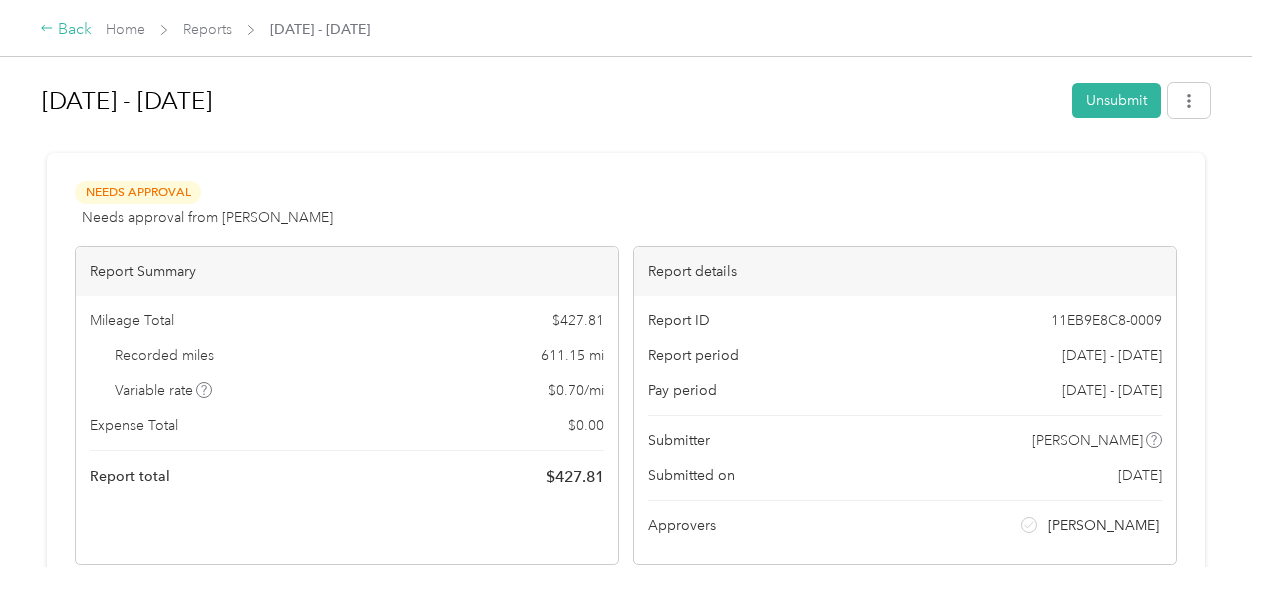 click on "Back" at bounding box center [66, 30] 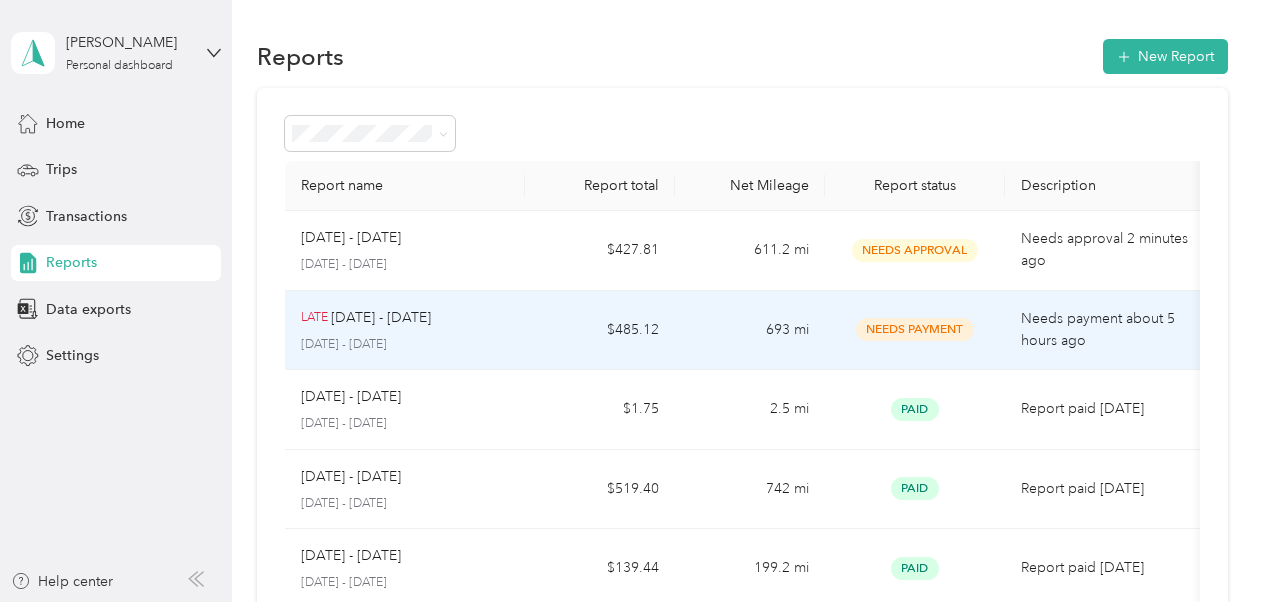 click on "LATE [DATE] - [DATE]" at bounding box center (405, 318) 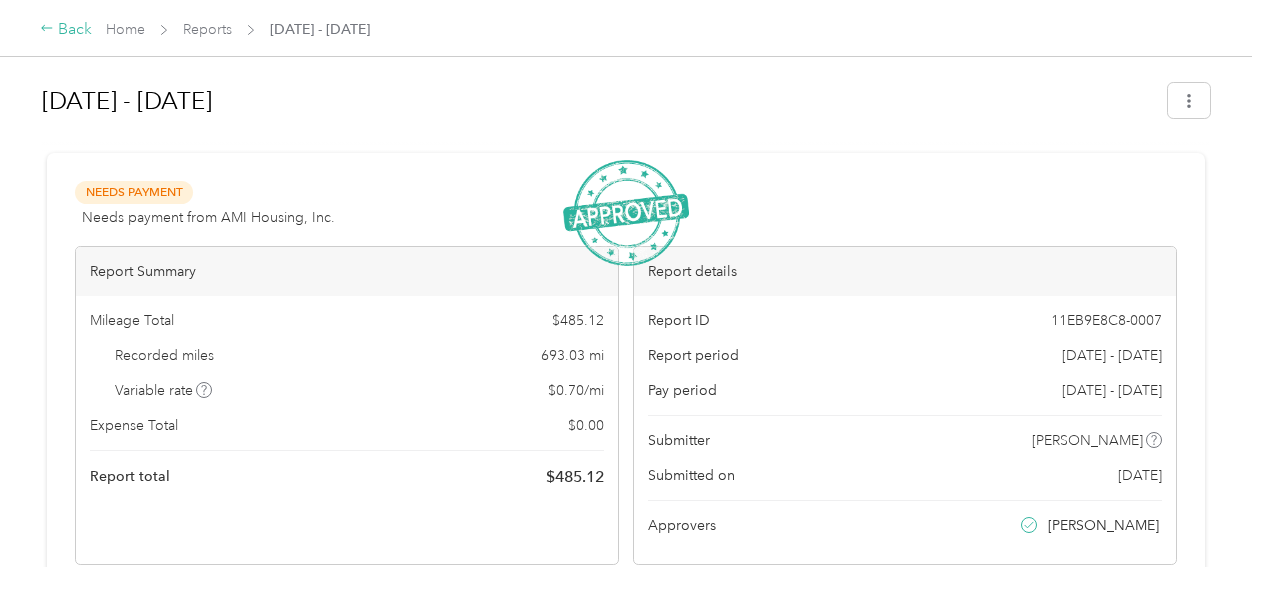 click on "Back" at bounding box center (66, 30) 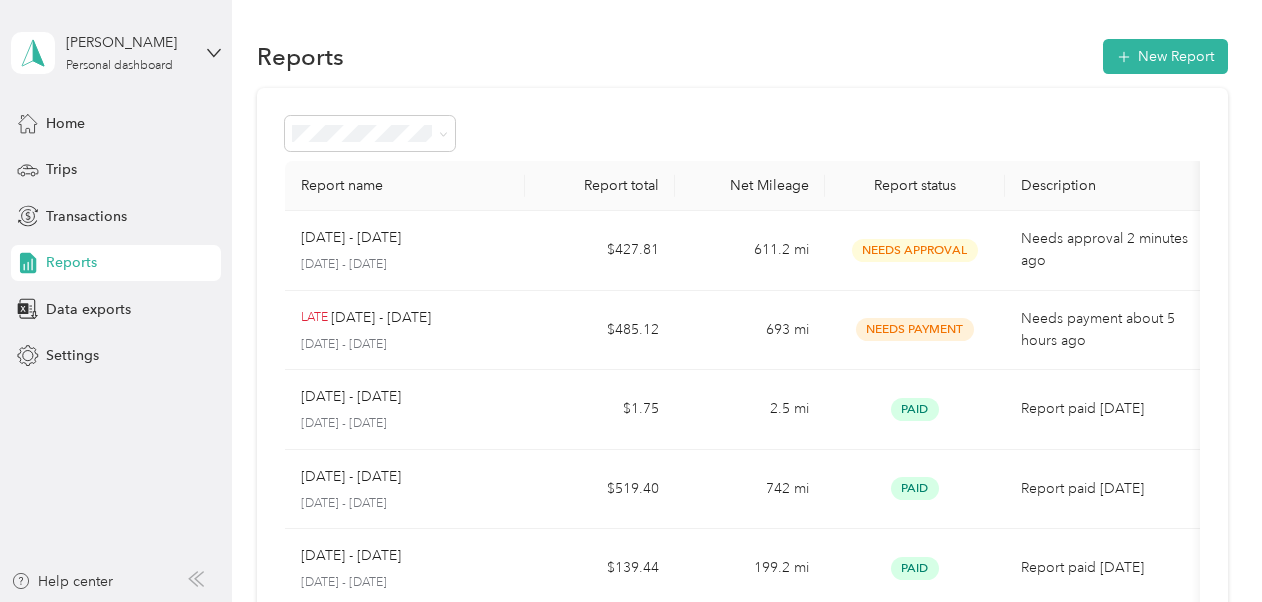 click on "Reports New Report" at bounding box center [742, 56] 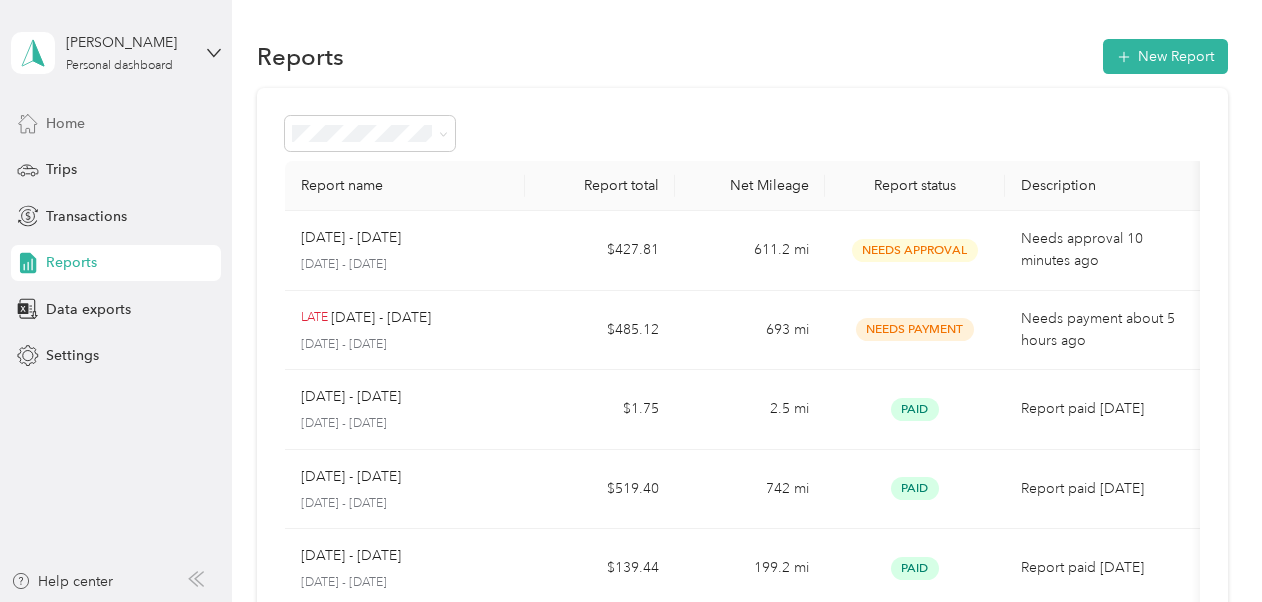 click on "Home" at bounding box center [65, 123] 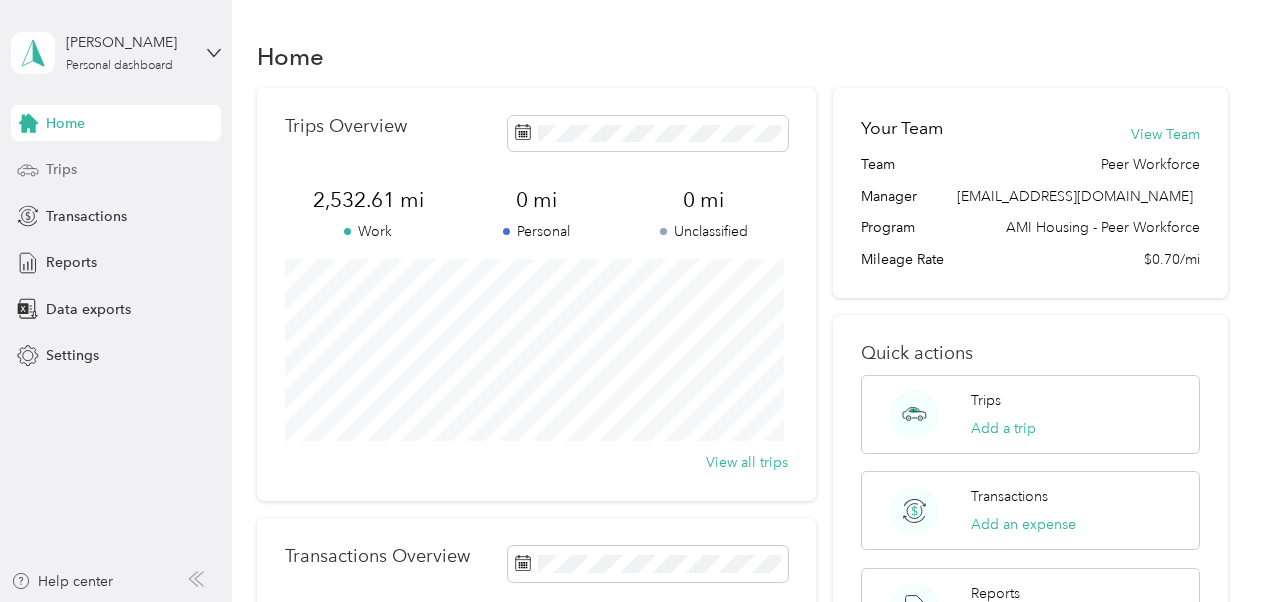 click on "Trips" at bounding box center (116, 170) 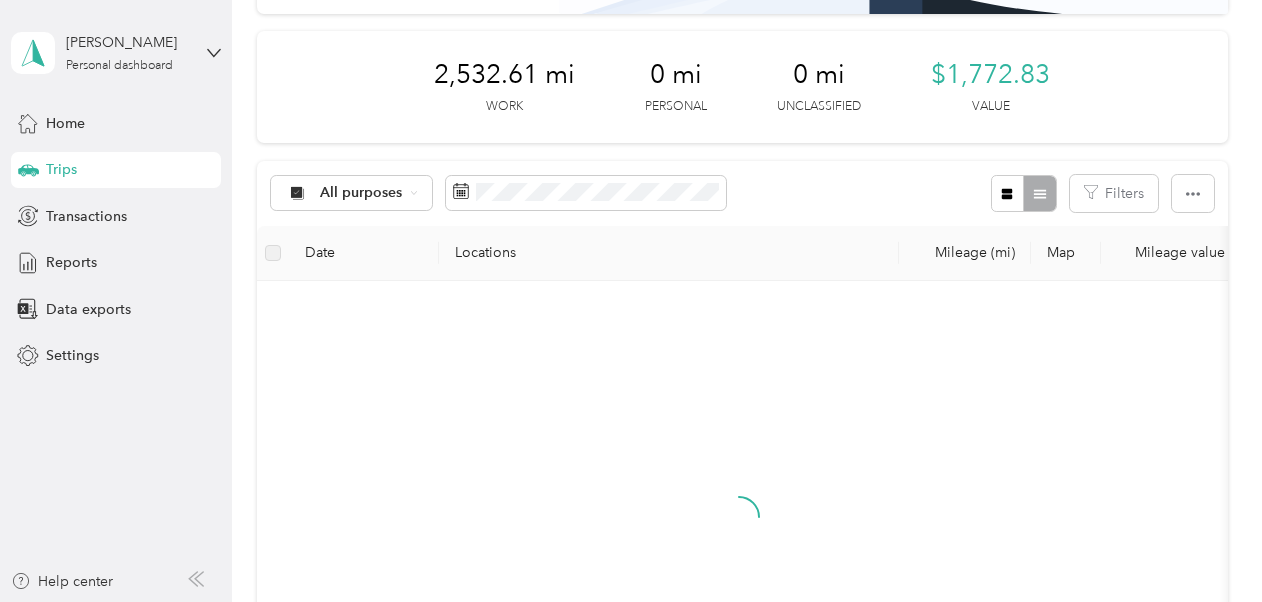 scroll, scrollTop: 240, scrollLeft: 0, axis: vertical 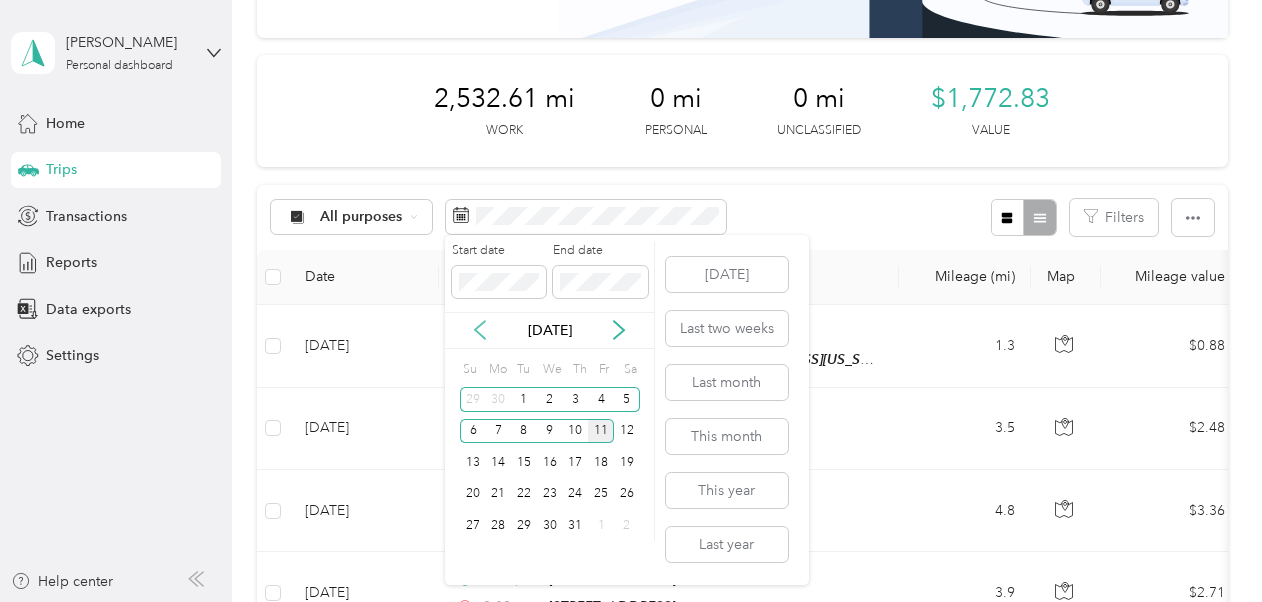 click 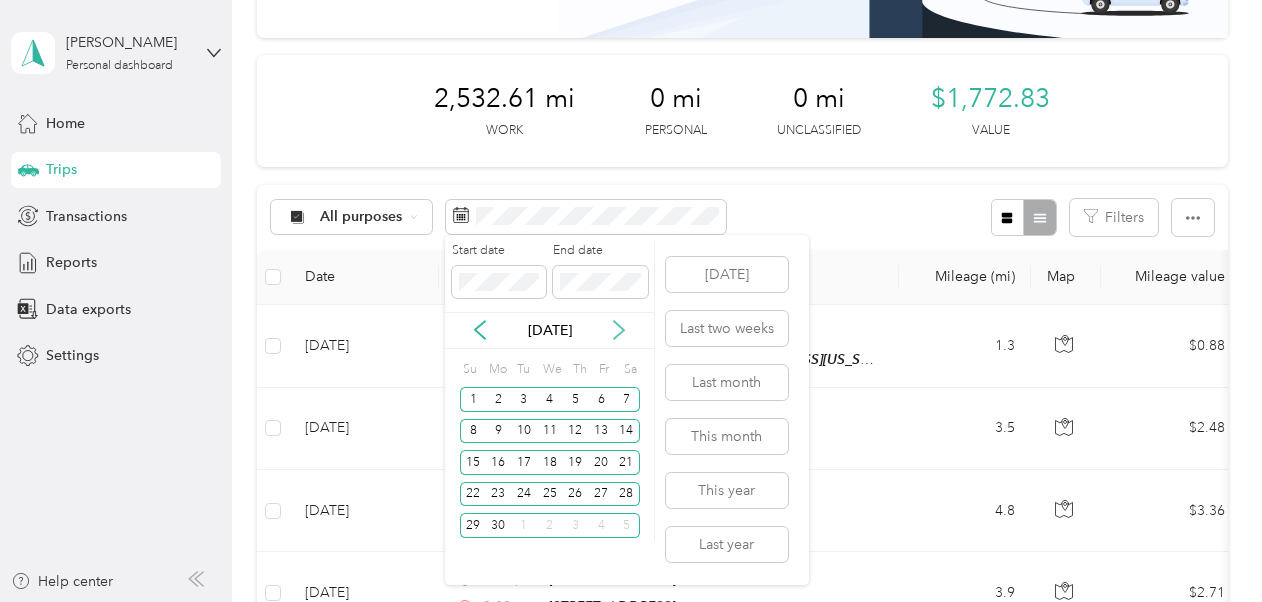 click 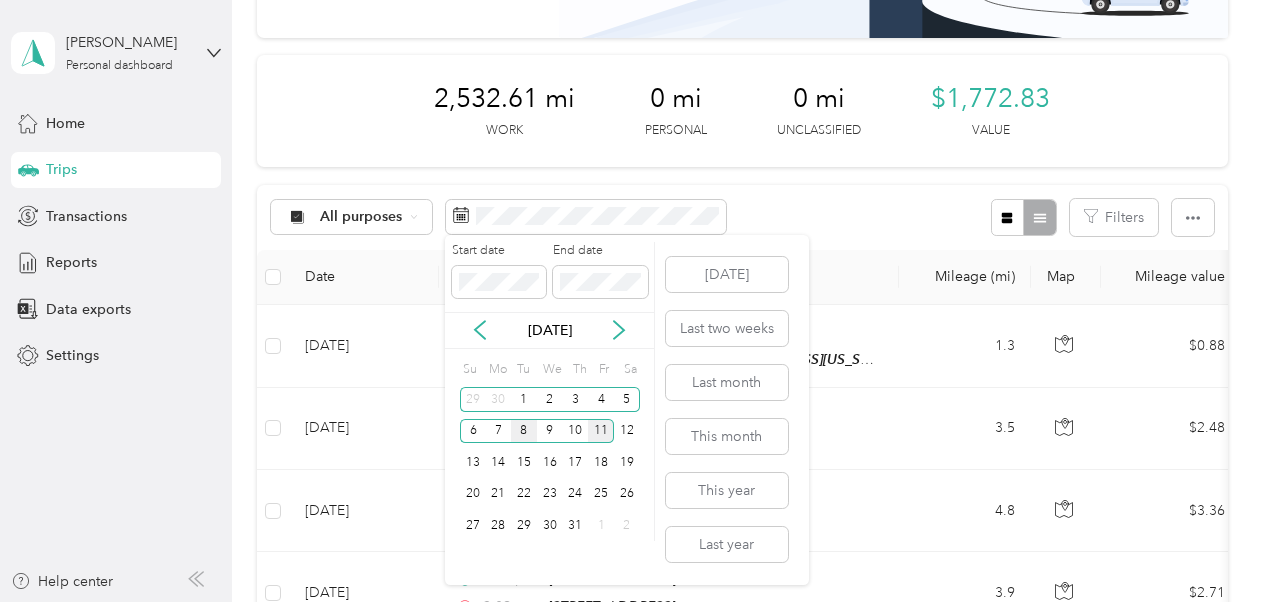 click on "8" at bounding box center (524, 431) 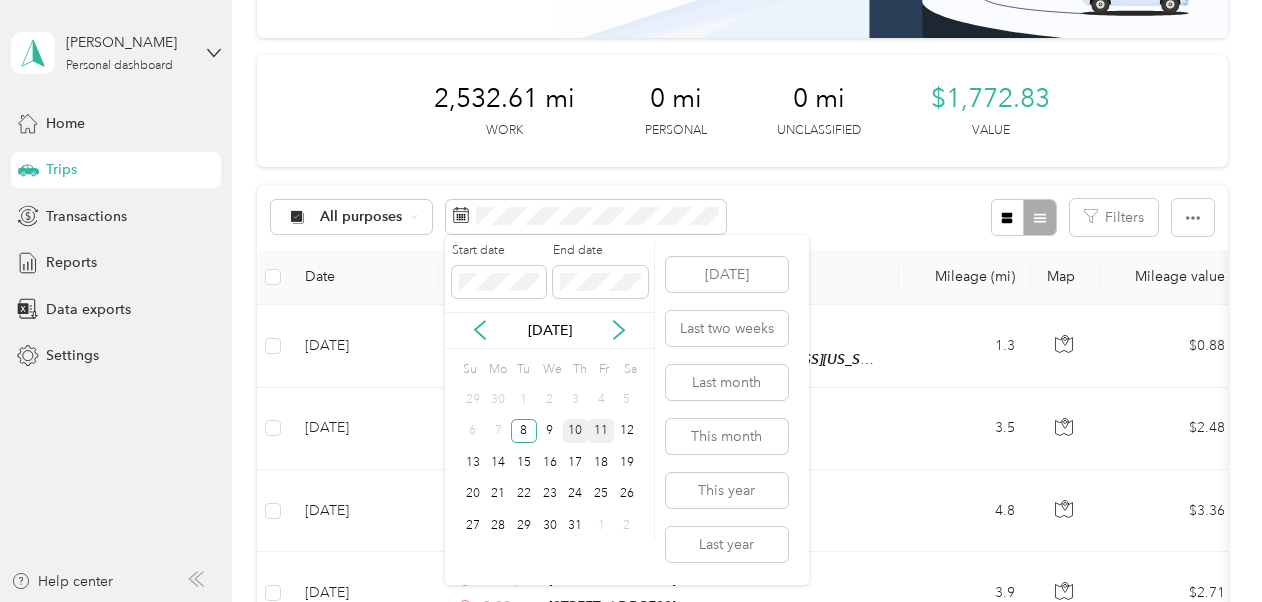 click on "10" at bounding box center (576, 431) 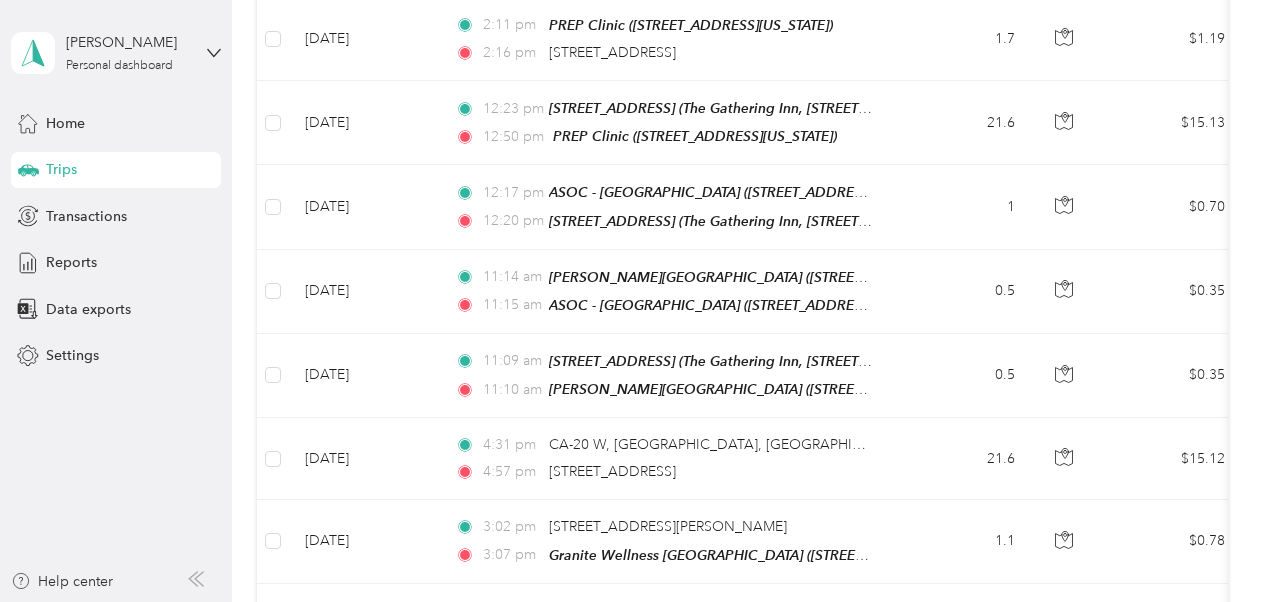 scroll, scrollTop: 936, scrollLeft: 0, axis: vertical 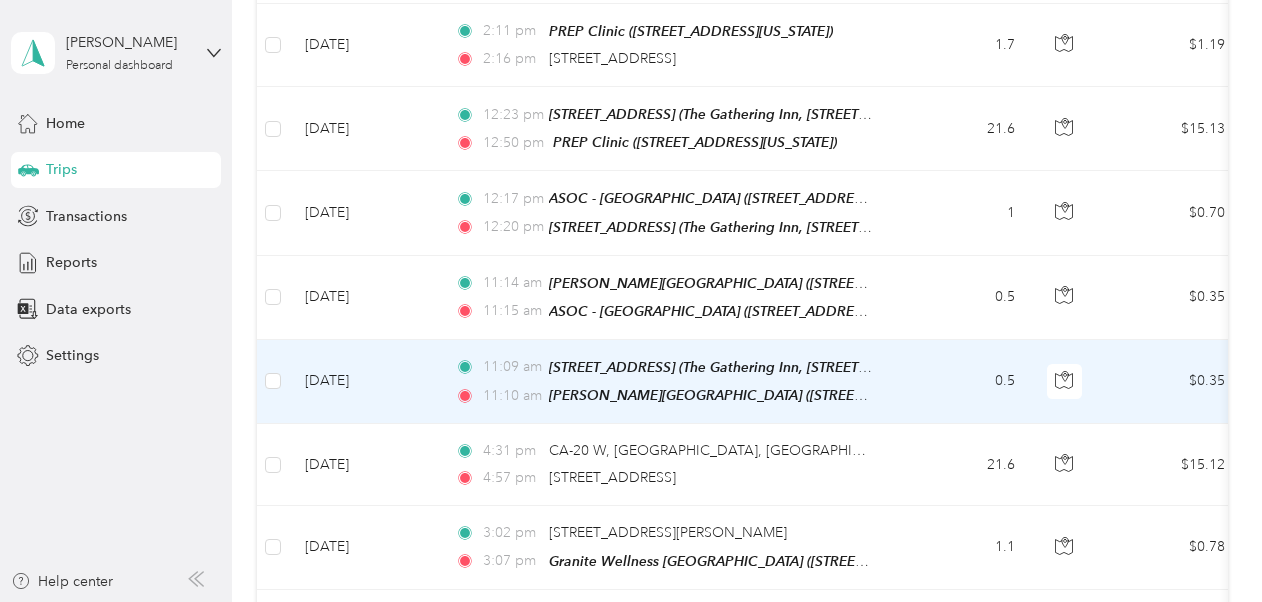 click on "11:09 am [STREET_ADDRESS]  (The Gathering Inn, [STREET_ADDRESS][US_STATE]) 11:[GEOGRAPHIC_DATA][PERSON_NAME] ([STREET_ADDRESS][PERSON_NAME][US_STATE])" at bounding box center (669, 382) 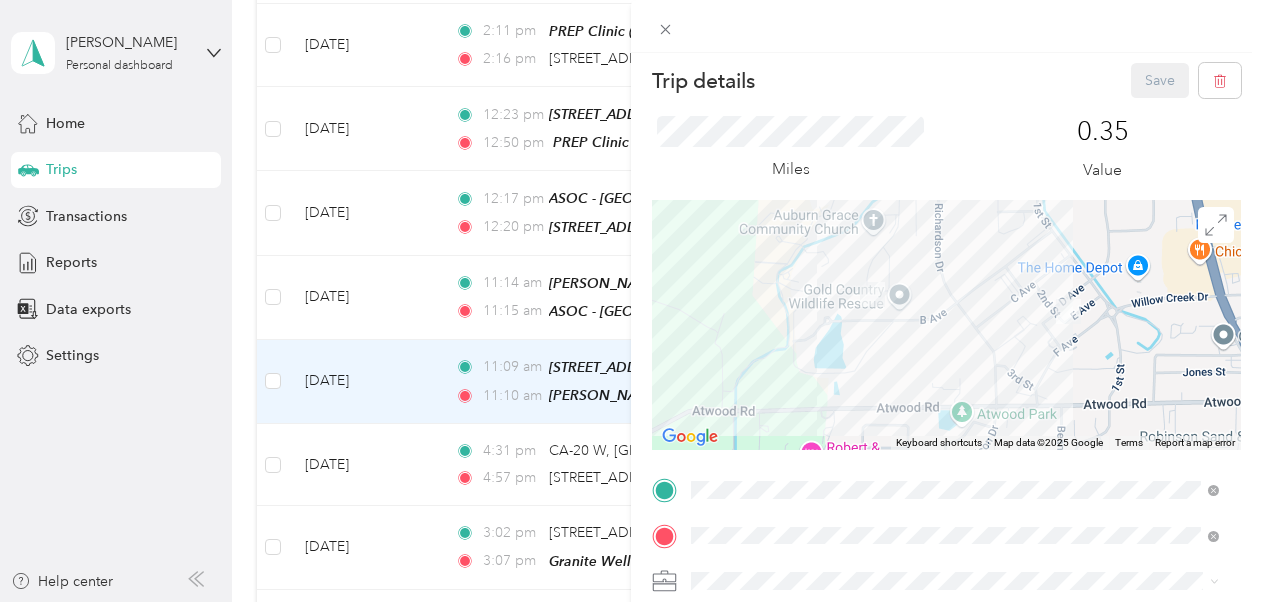 scroll, scrollTop: 0, scrollLeft: 0, axis: both 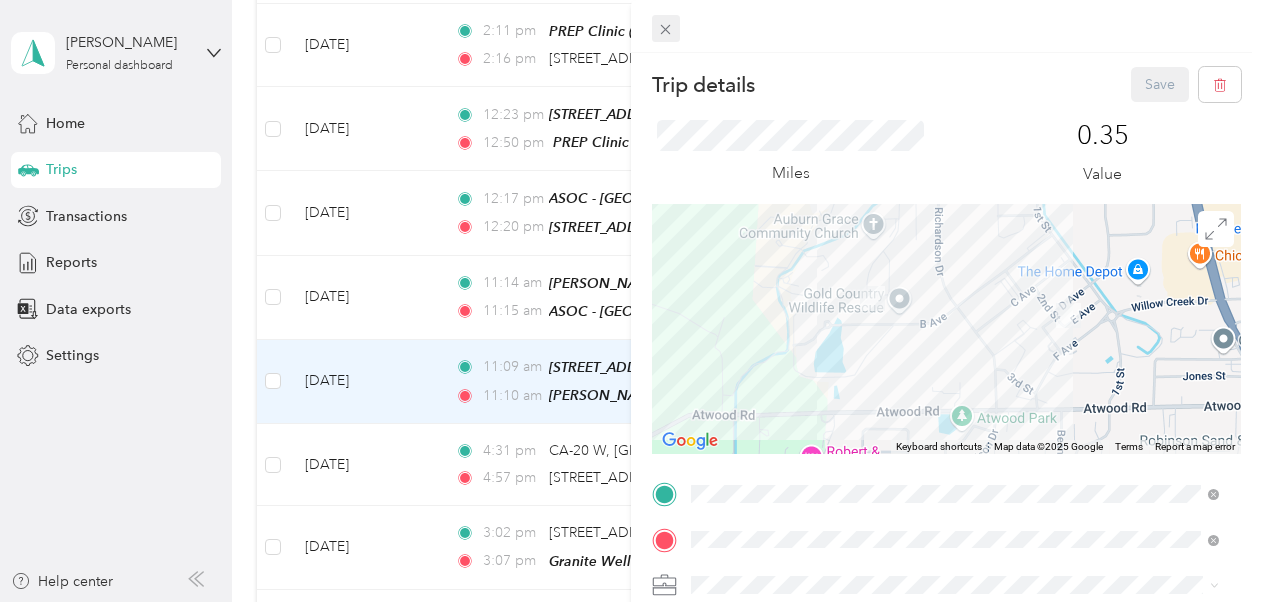 click 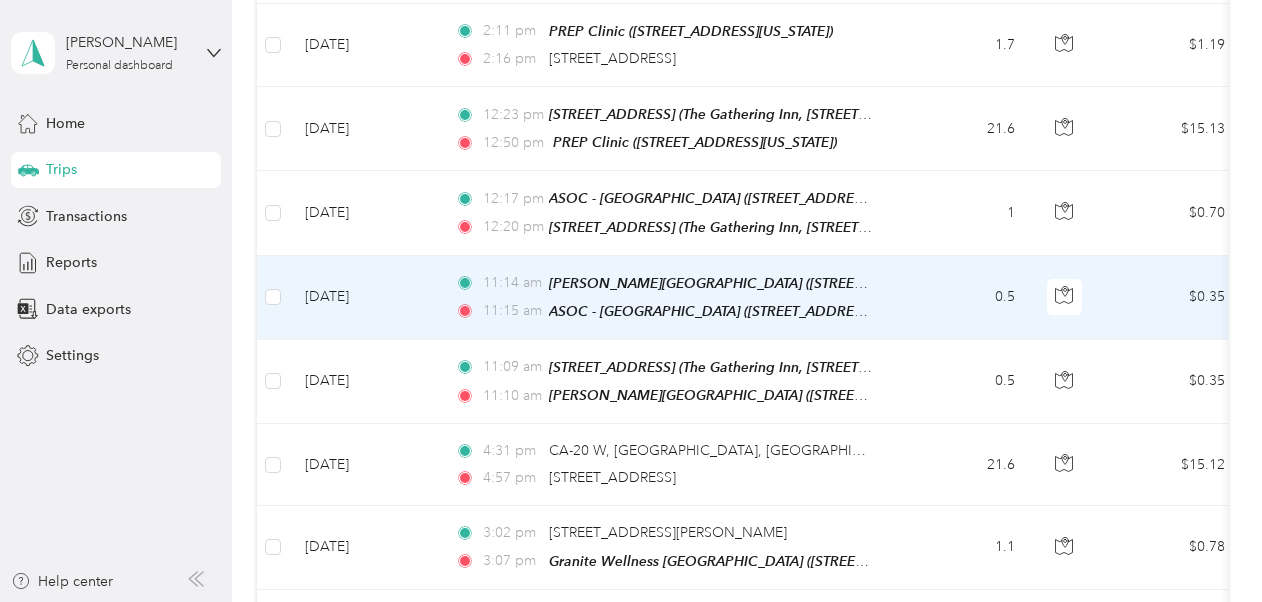 click on "11:14 am [PERSON_NAME][GEOGRAPHIC_DATA] ([STREET_ADDRESS][PERSON_NAME][US_STATE]) 11:15 am ASOC - [GEOGRAPHIC_DATA] ([STREET_ADDRESS][US_STATE])" at bounding box center (669, 298) 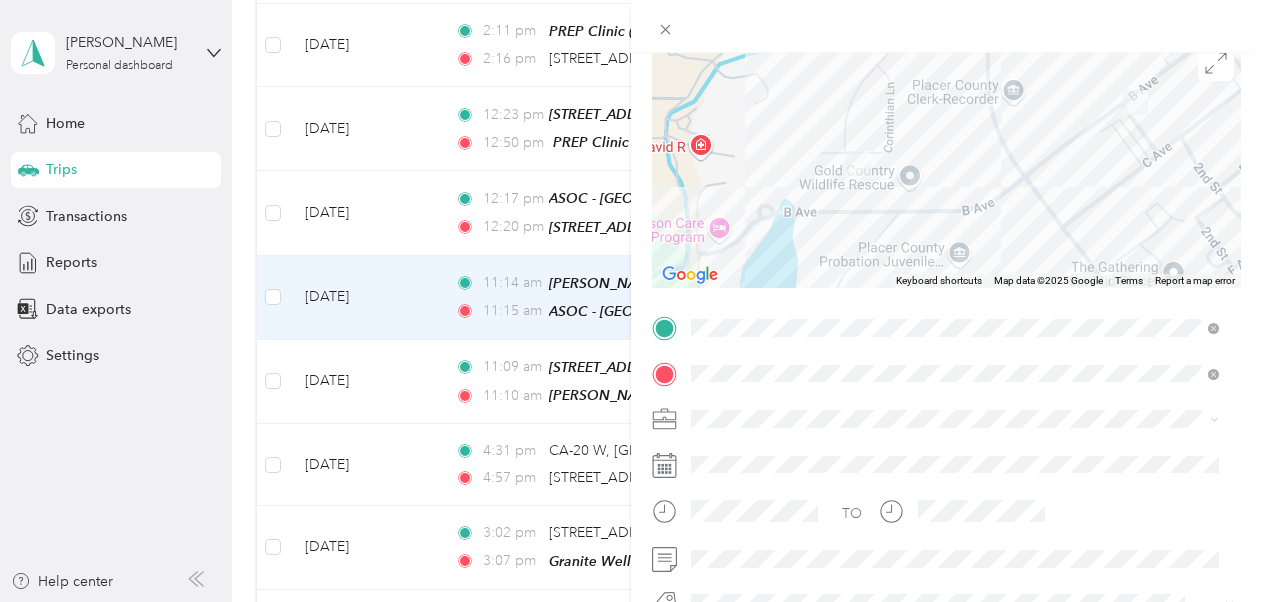 scroll, scrollTop: 94, scrollLeft: 0, axis: vertical 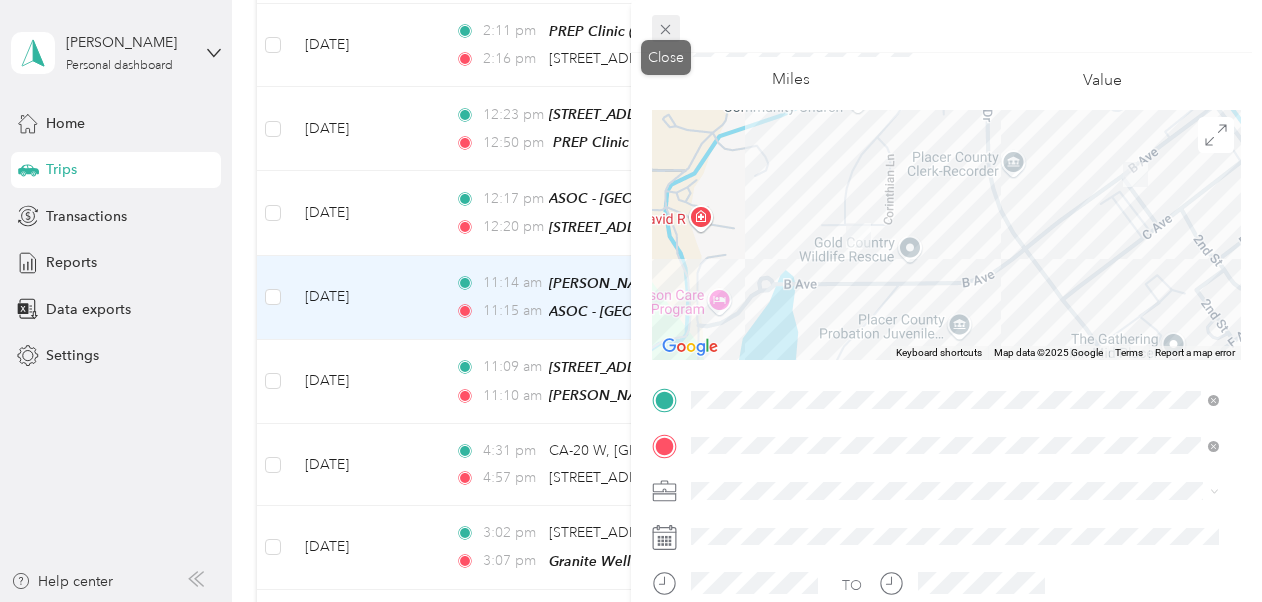 click 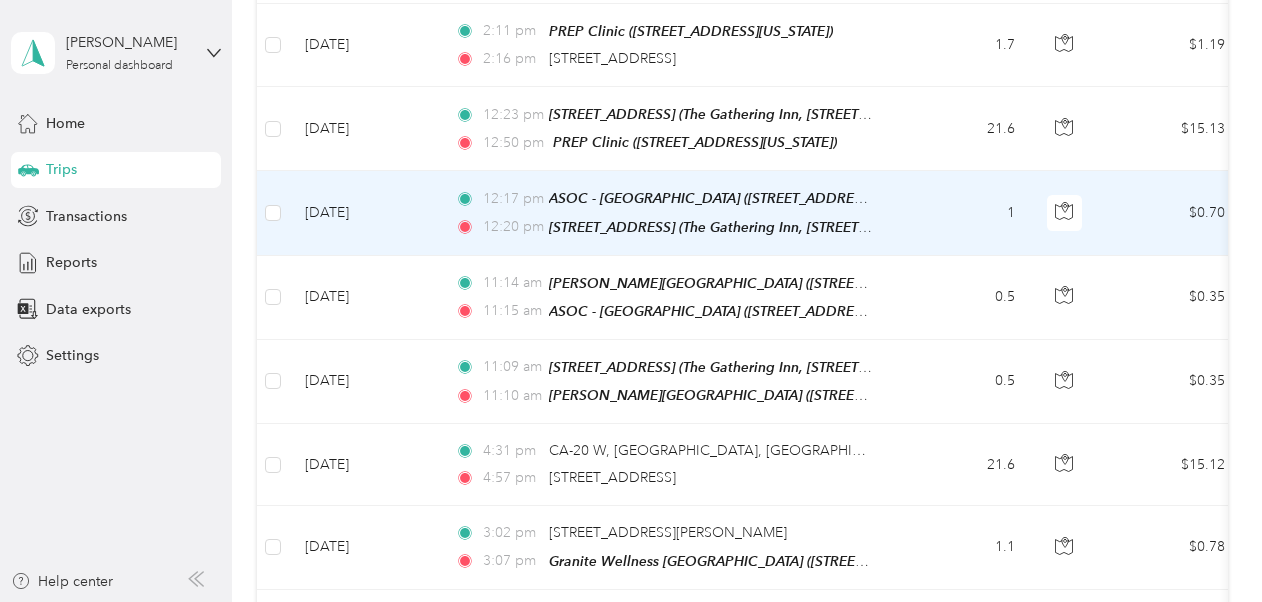 click on "1" at bounding box center [965, 213] 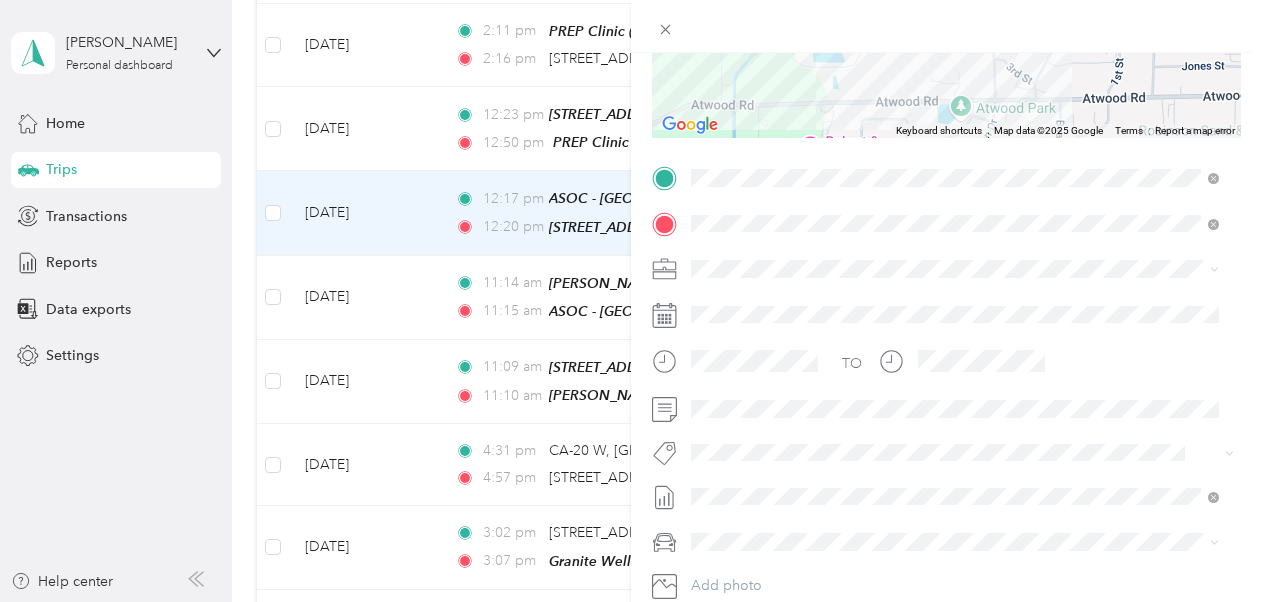 scroll, scrollTop: 332, scrollLeft: 0, axis: vertical 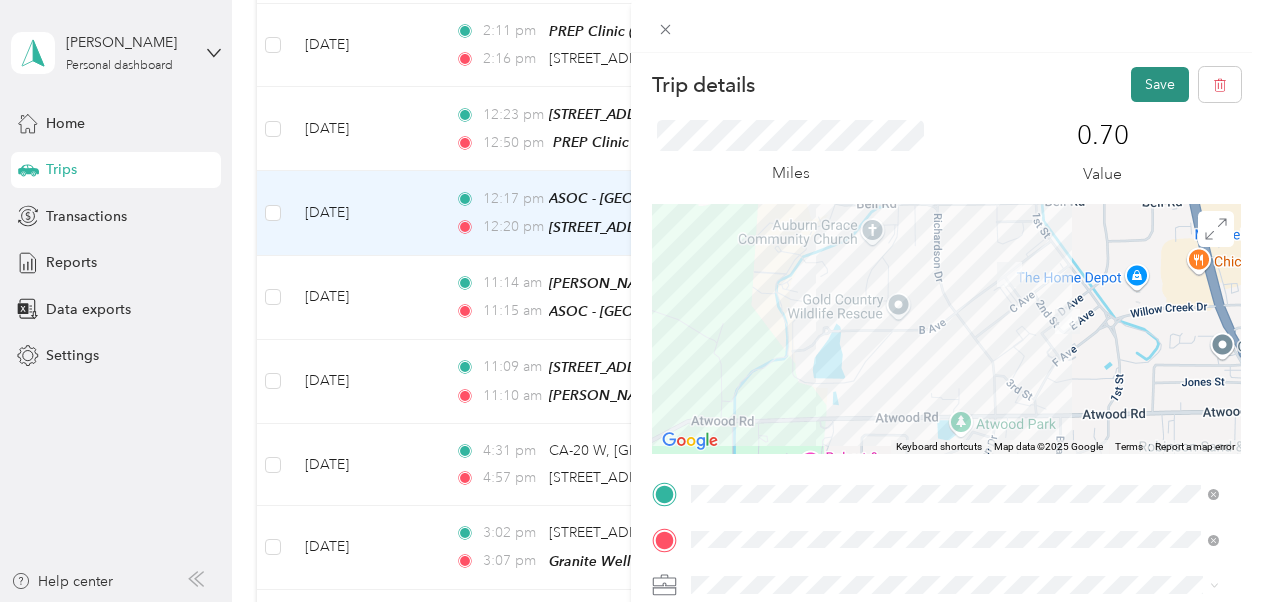 click on "Save" at bounding box center [1160, 84] 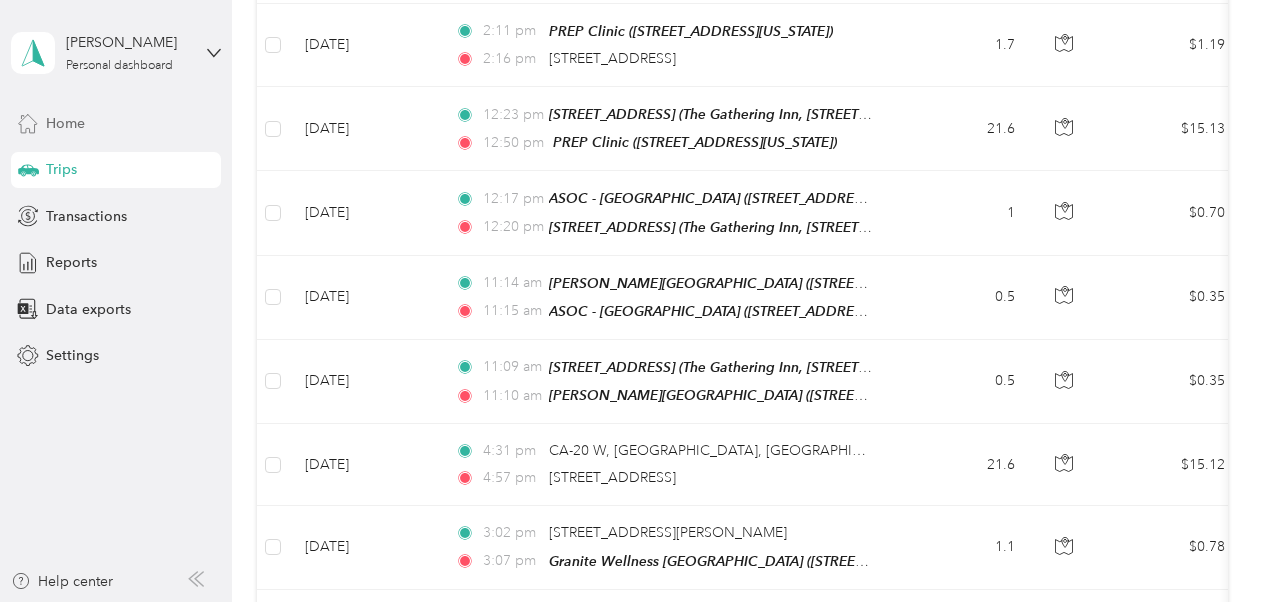 click on "Home" at bounding box center (116, 123) 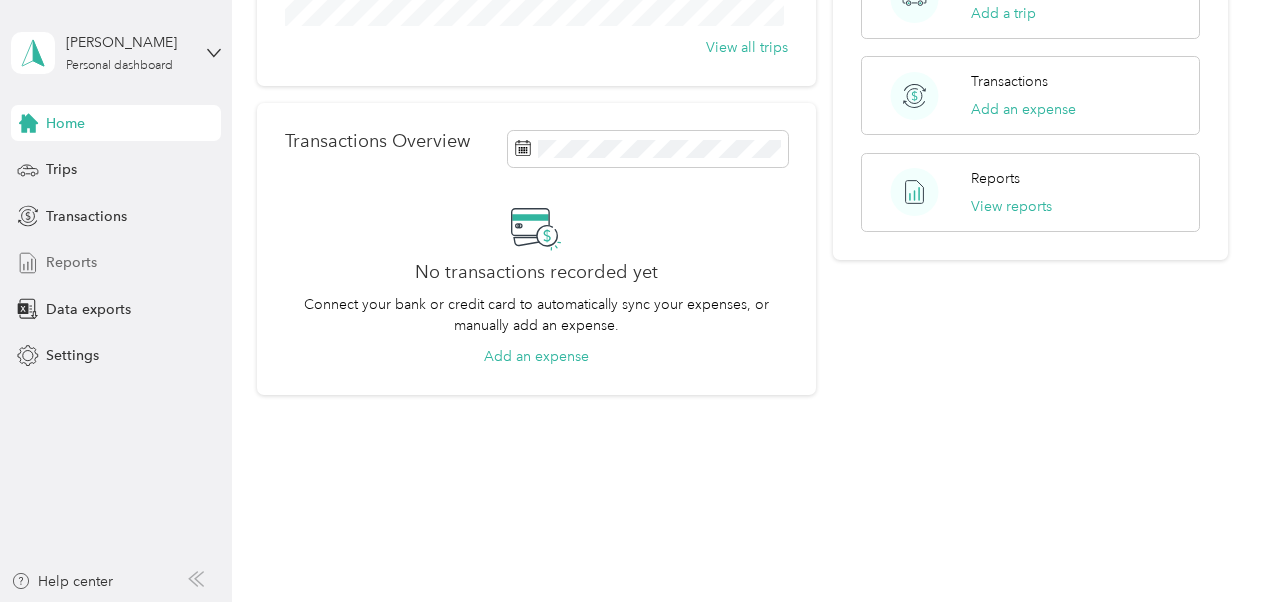 click on "Reports" at bounding box center (116, 263) 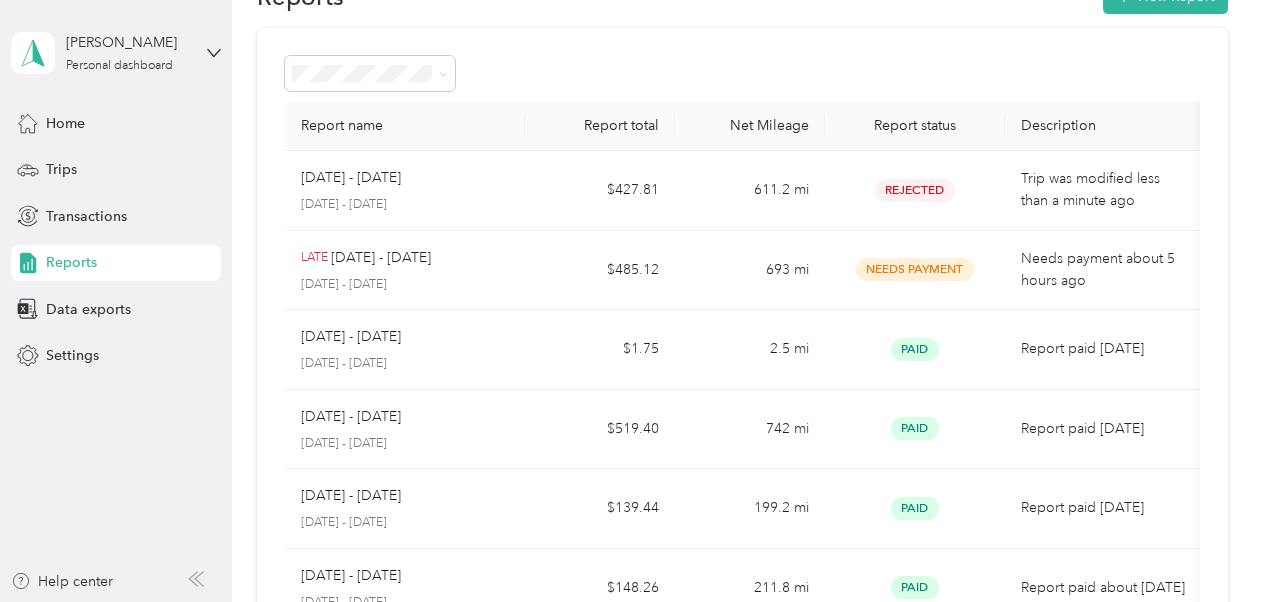 scroll, scrollTop: 59, scrollLeft: 0, axis: vertical 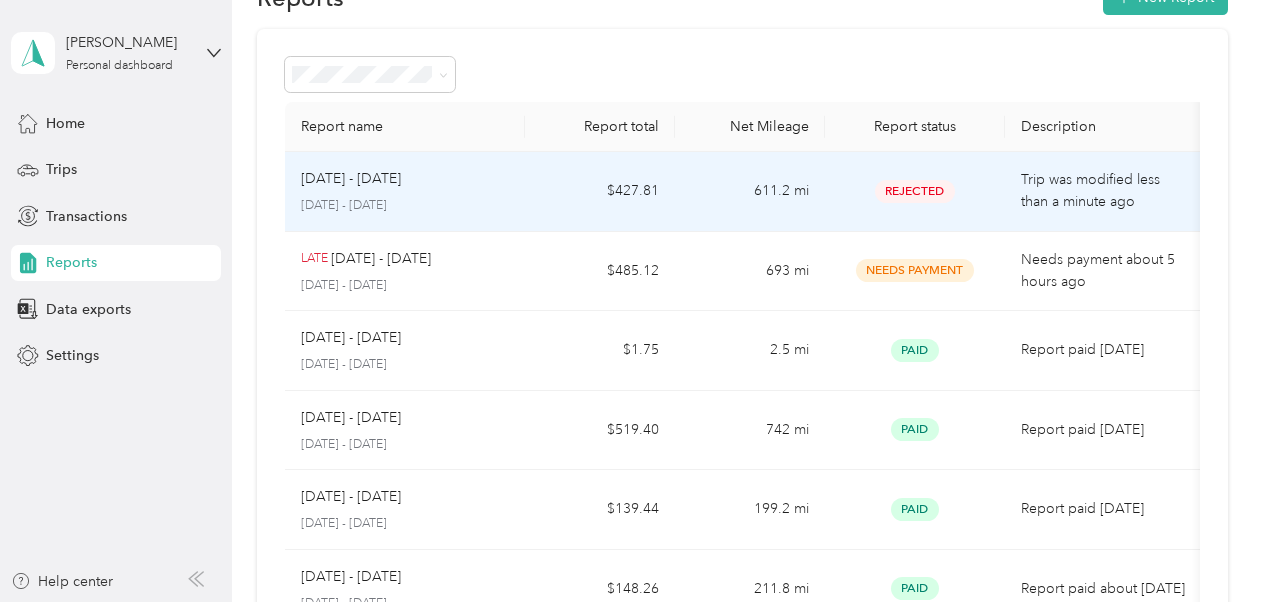 click on "611.2 mi" at bounding box center (750, 192) 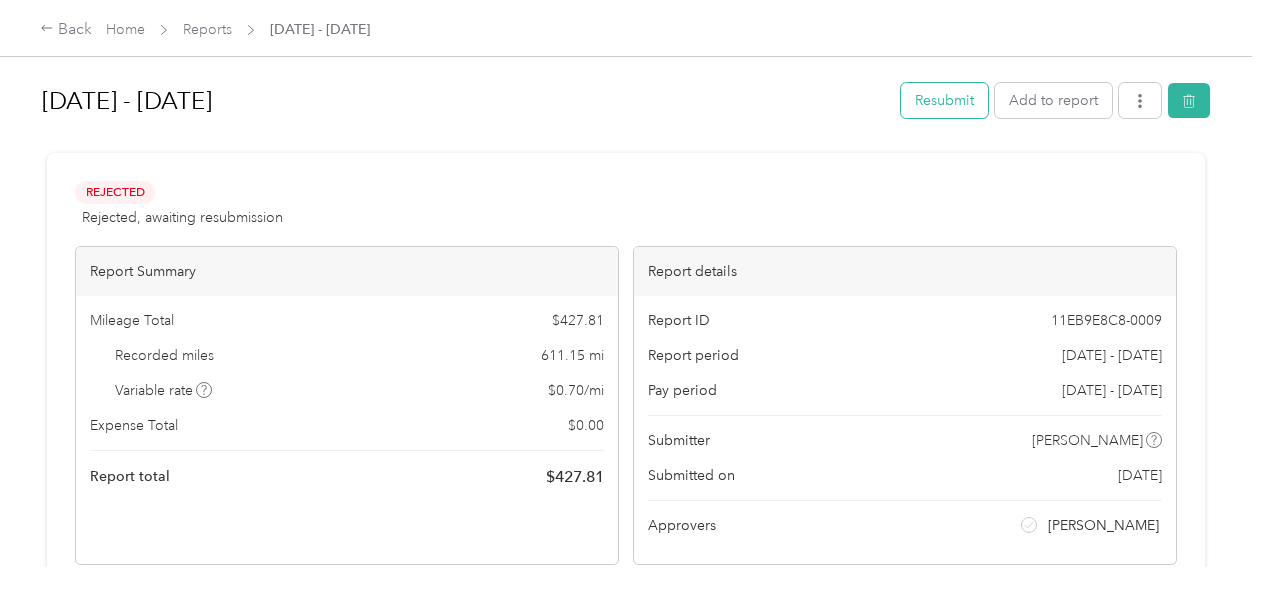 click on "Resubmit" at bounding box center [944, 100] 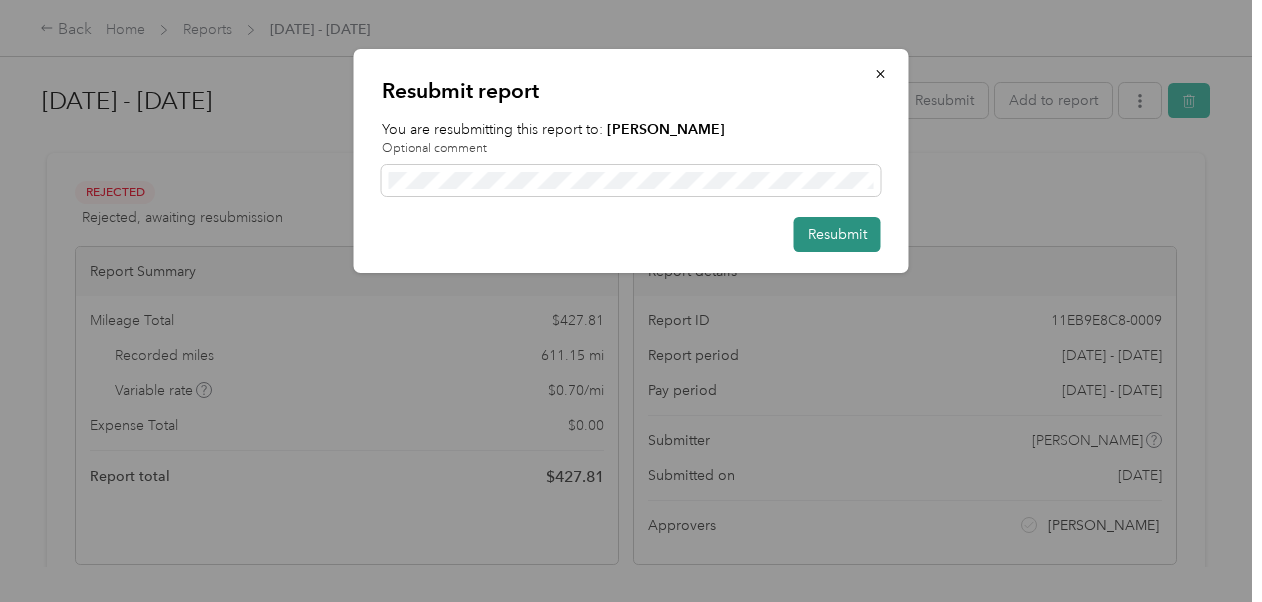 click on "Resubmit" at bounding box center (837, 234) 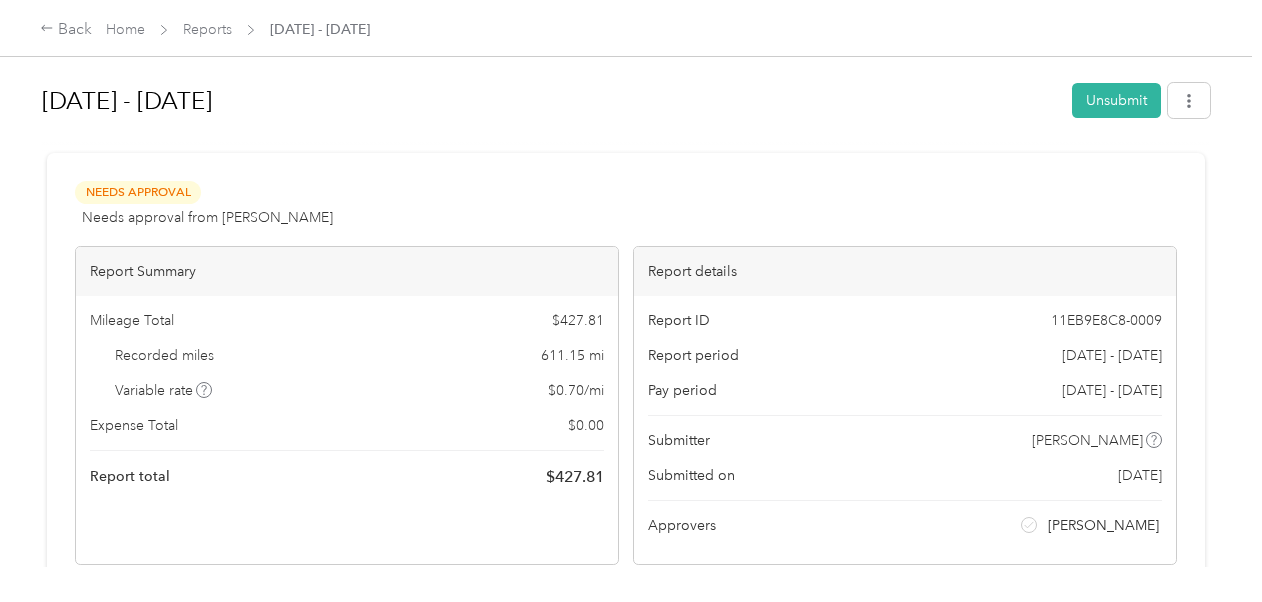 click on "Back Home Reports [DATE] - [DATE]" at bounding box center (631, 28) 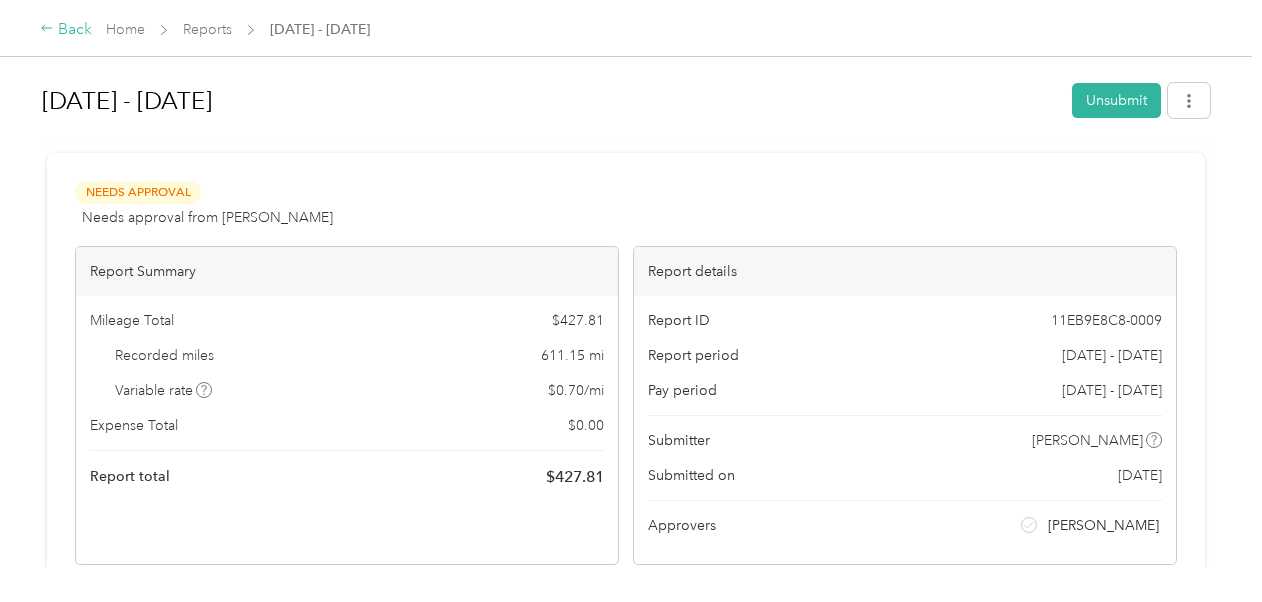 click on "Back" at bounding box center (66, 30) 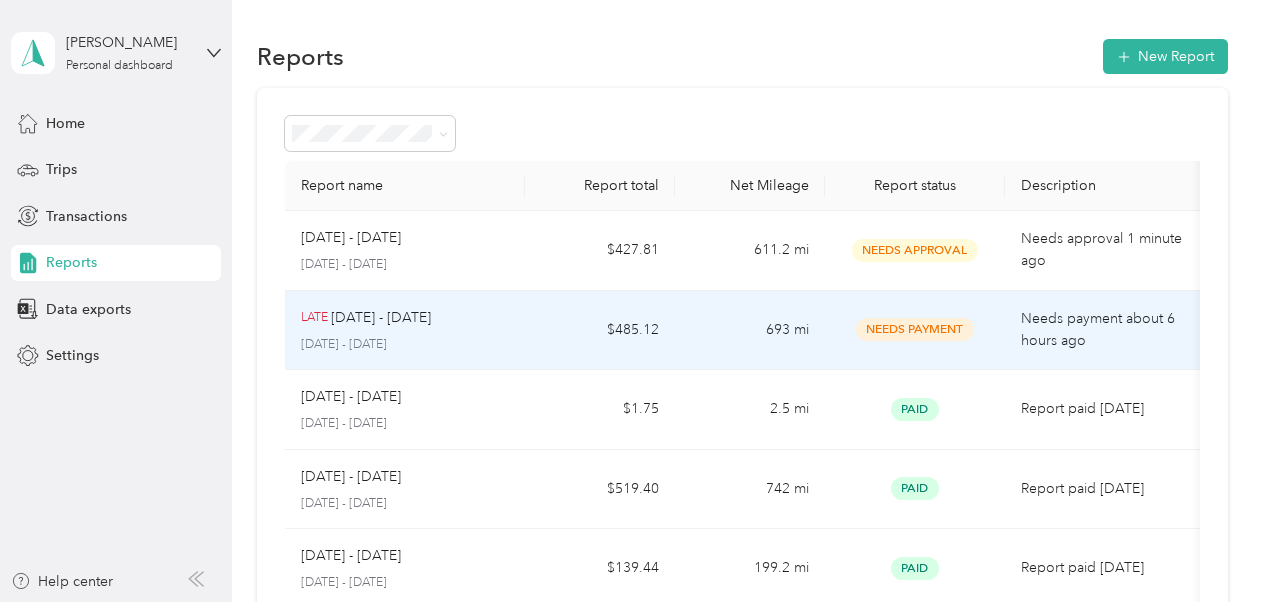 click on "LATE [DATE] - [DATE]" at bounding box center (405, 318) 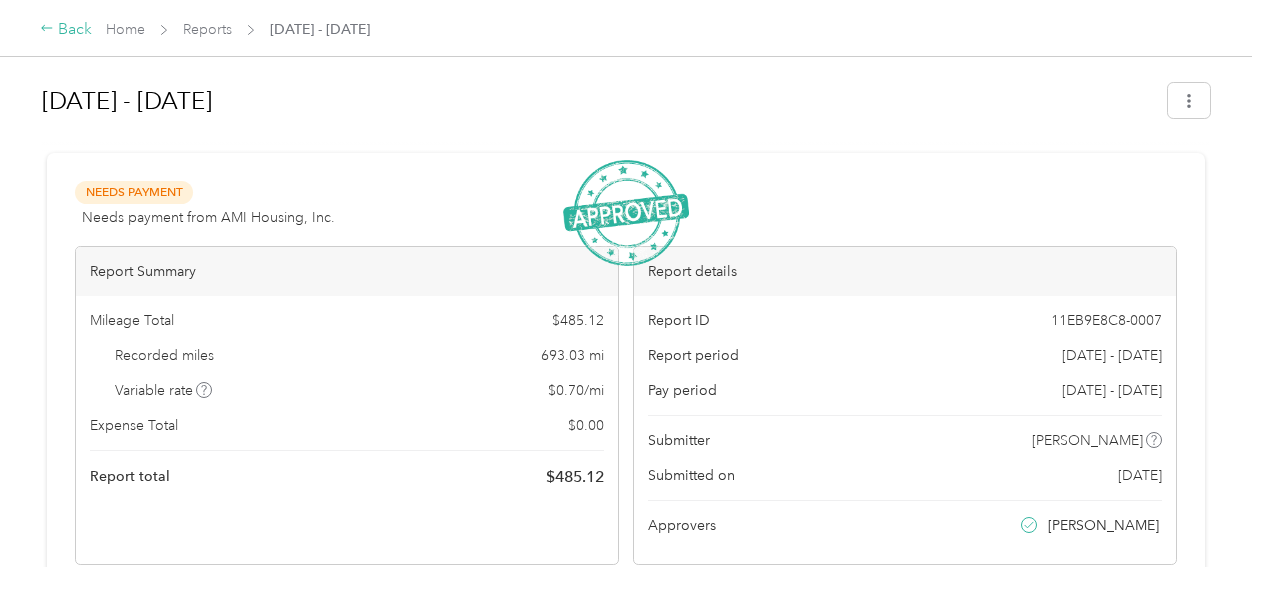 click on "Back" at bounding box center (66, 30) 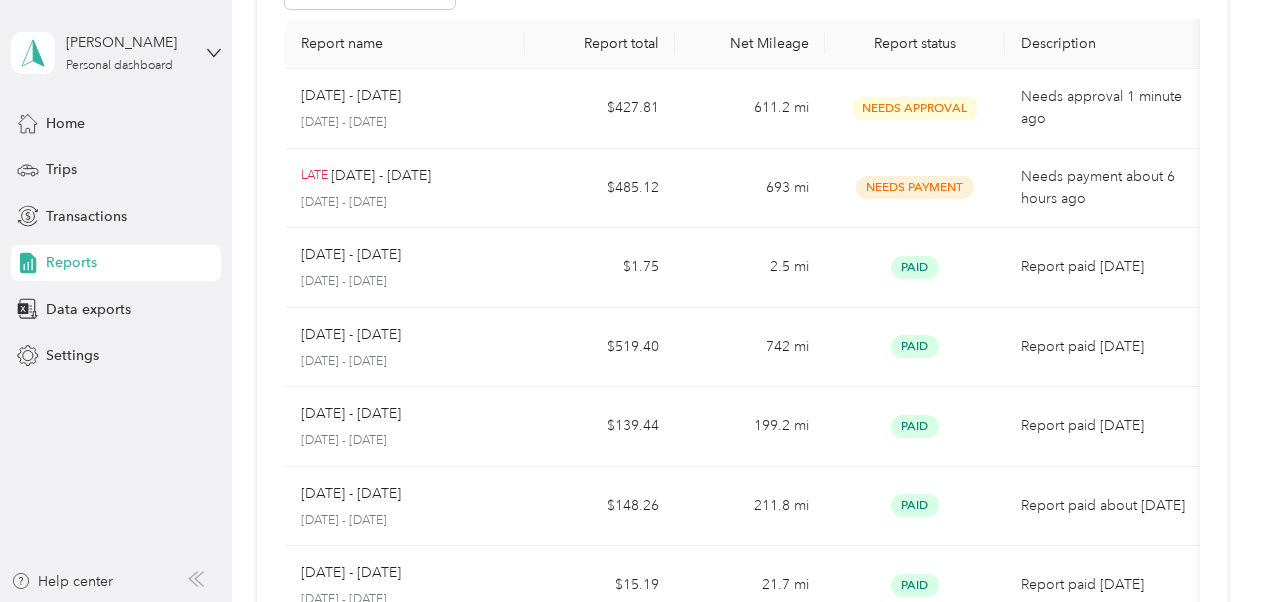 scroll, scrollTop: 113, scrollLeft: 0, axis: vertical 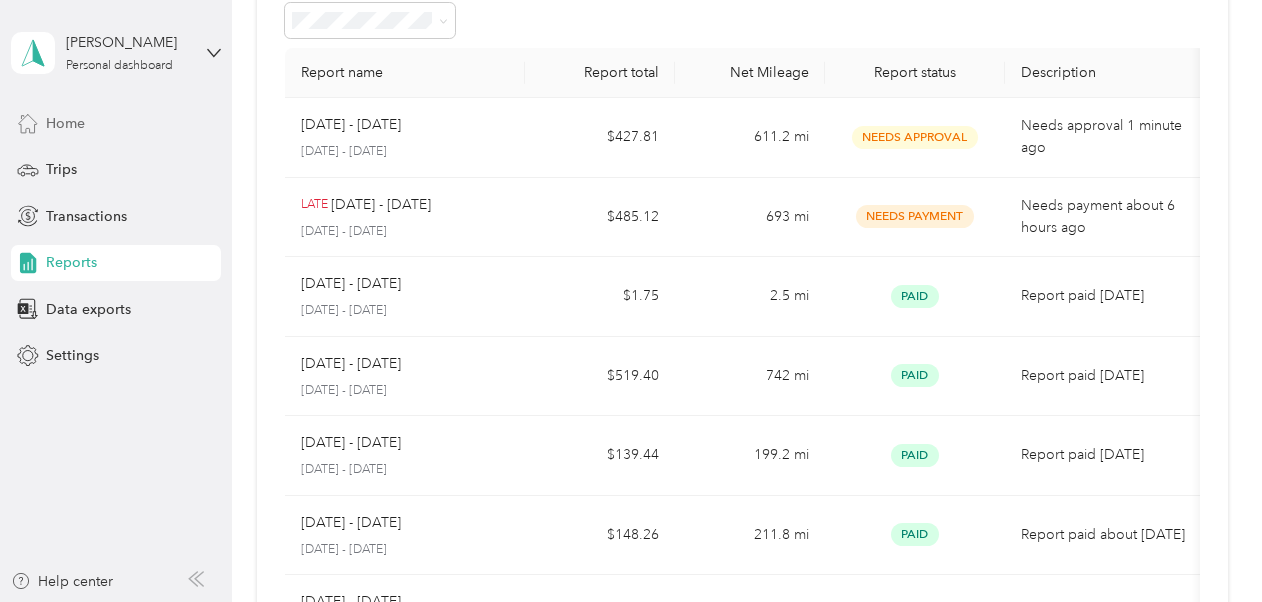 click on "Home" at bounding box center [116, 123] 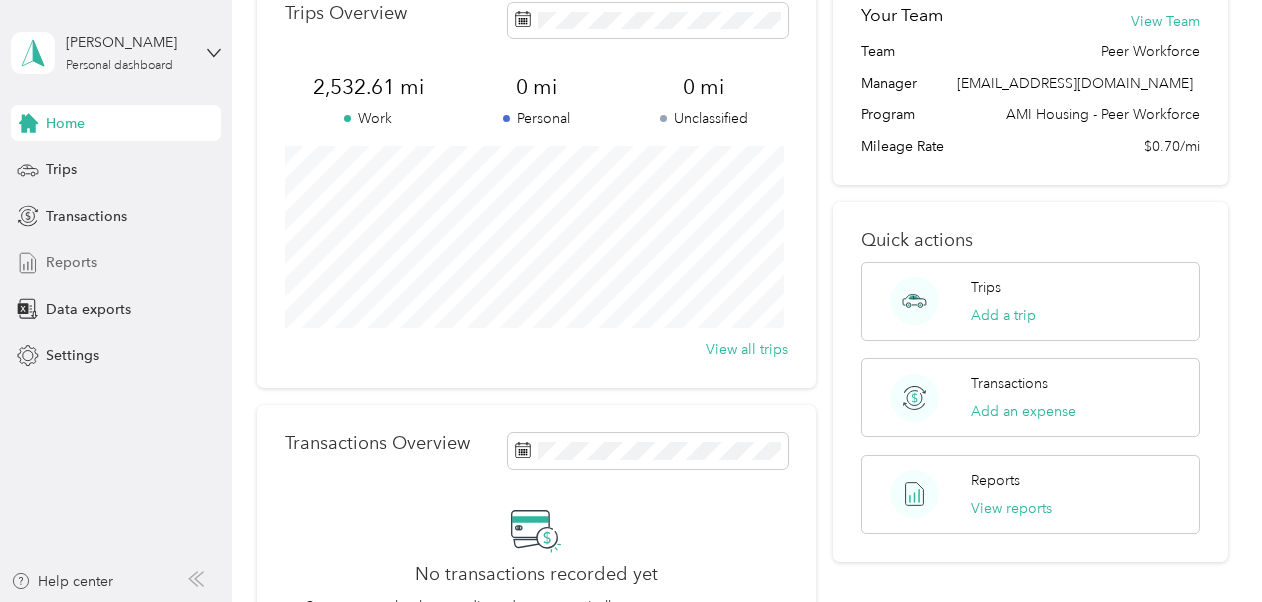 click on "Reports" at bounding box center [116, 263] 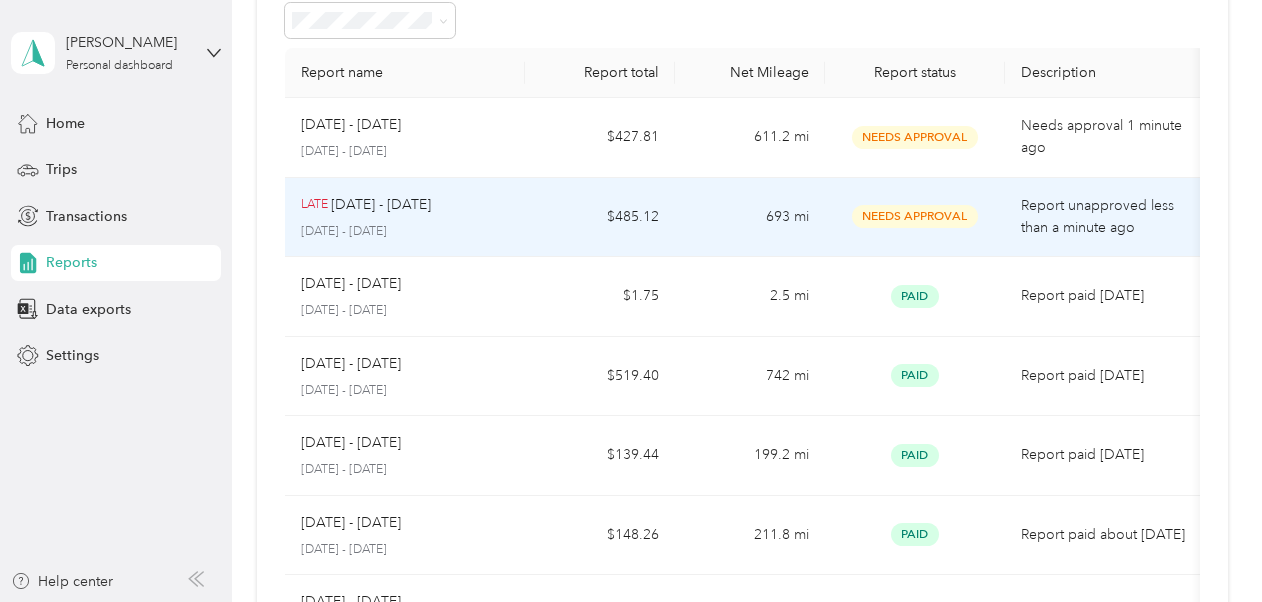 scroll, scrollTop: 0, scrollLeft: 0, axis: both 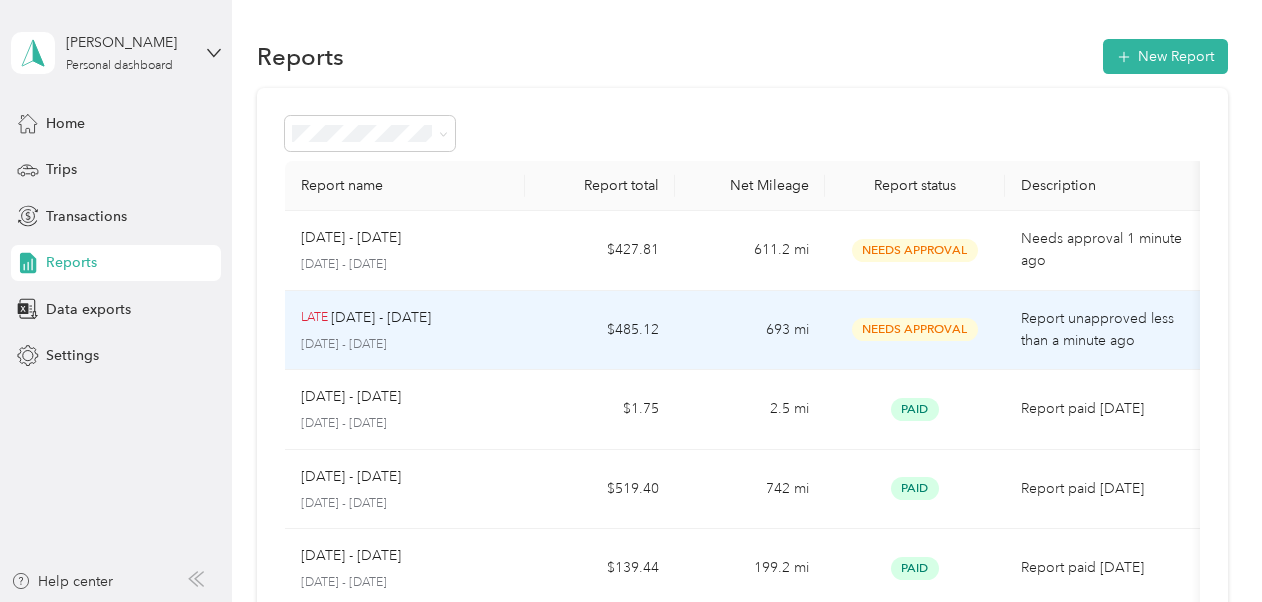 click on "[DATE] - [DATE]" at bounding box center [381, 318] 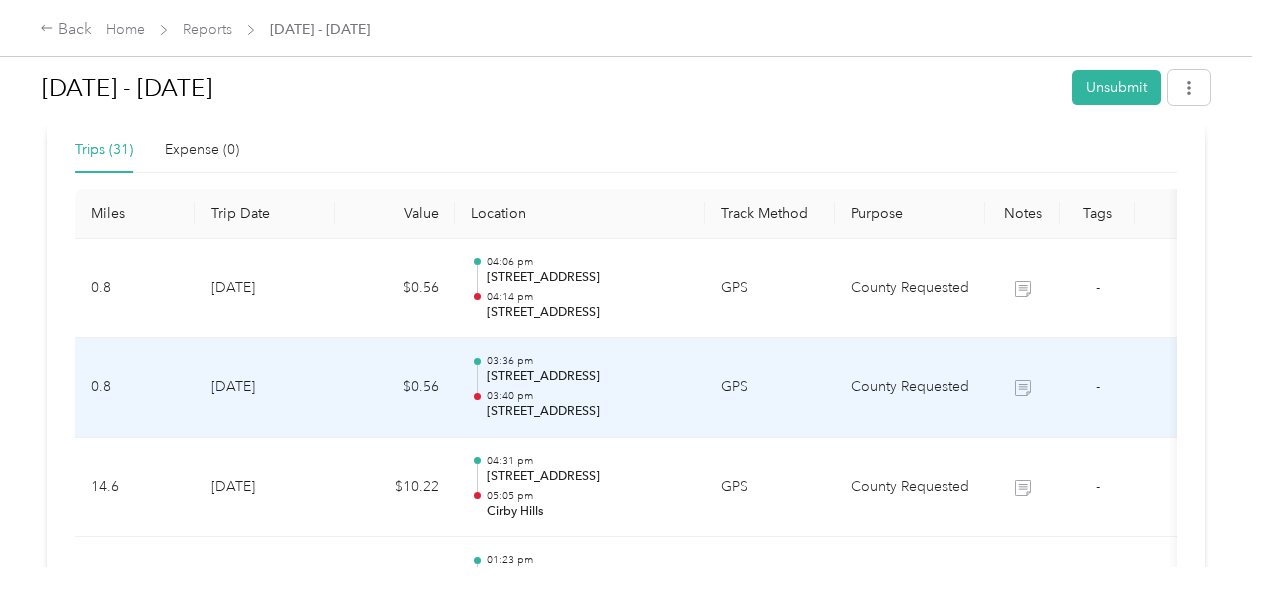 scroll, scrollTop: 465, scrollLeft: 0, axis: vertical 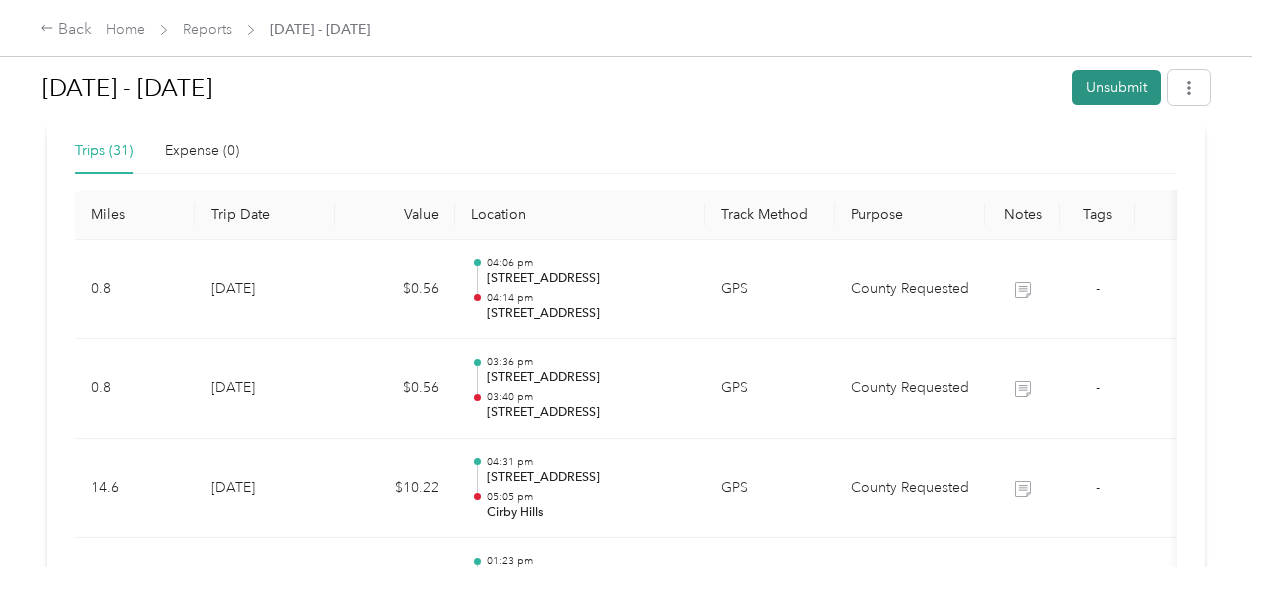 click on "Unsubmit" at bounding box center [1116, 87] 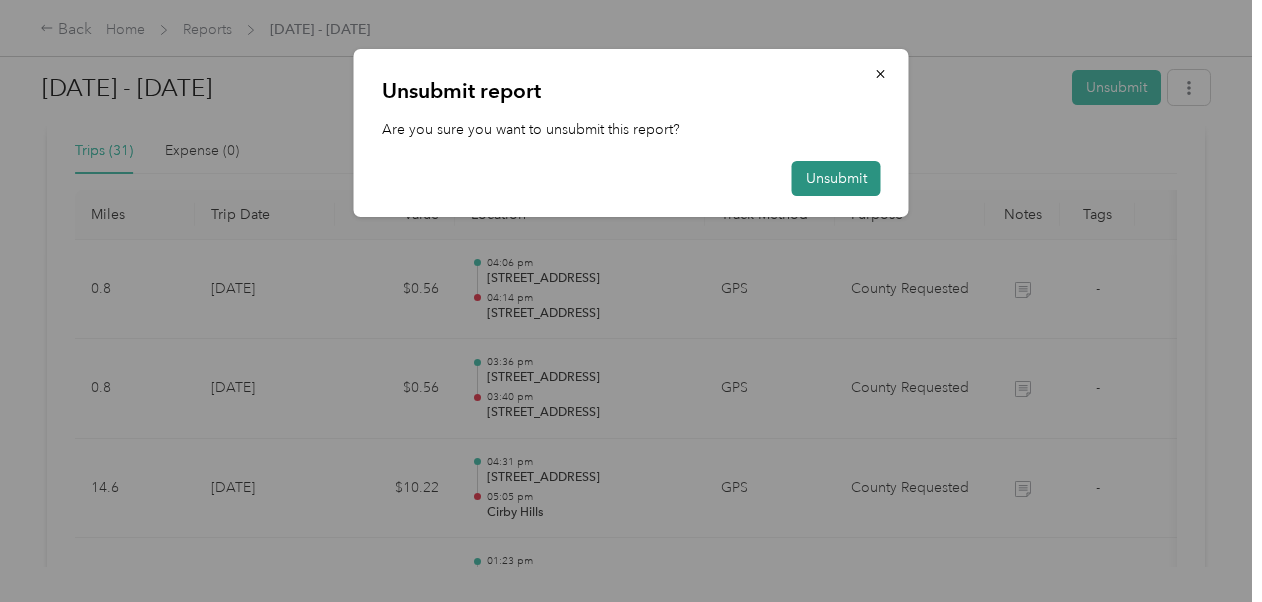 click on "Unsubmit" at bounding box center (836, 178) 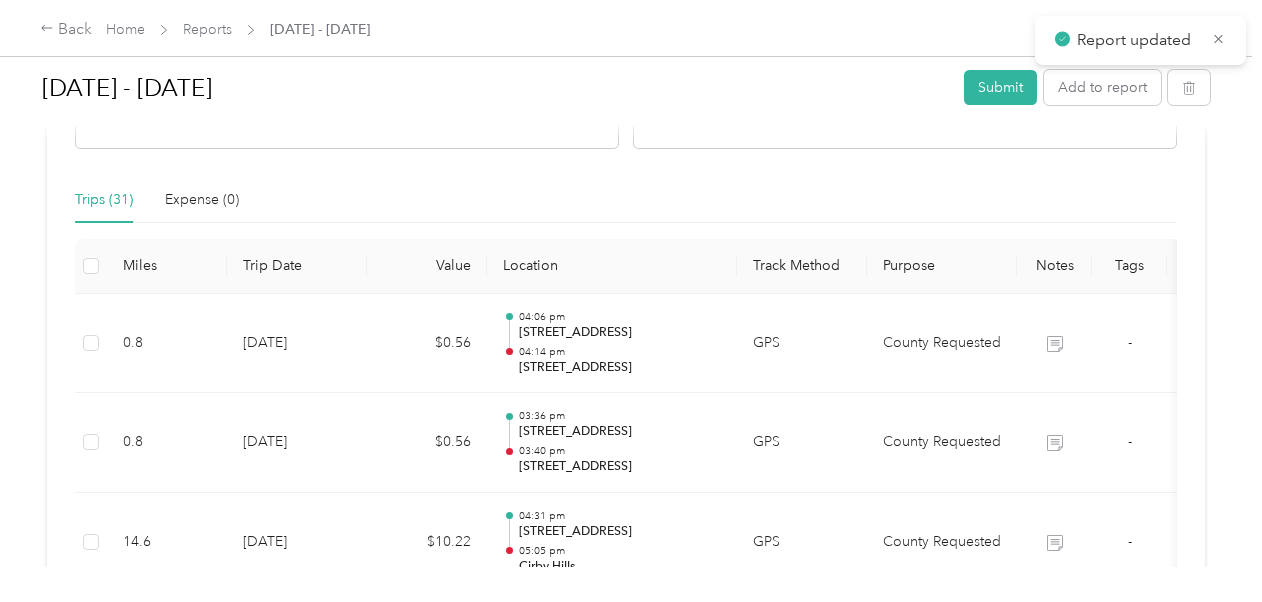scroll, scrollTop: 514, scrollLeft: 0, axis: vertical 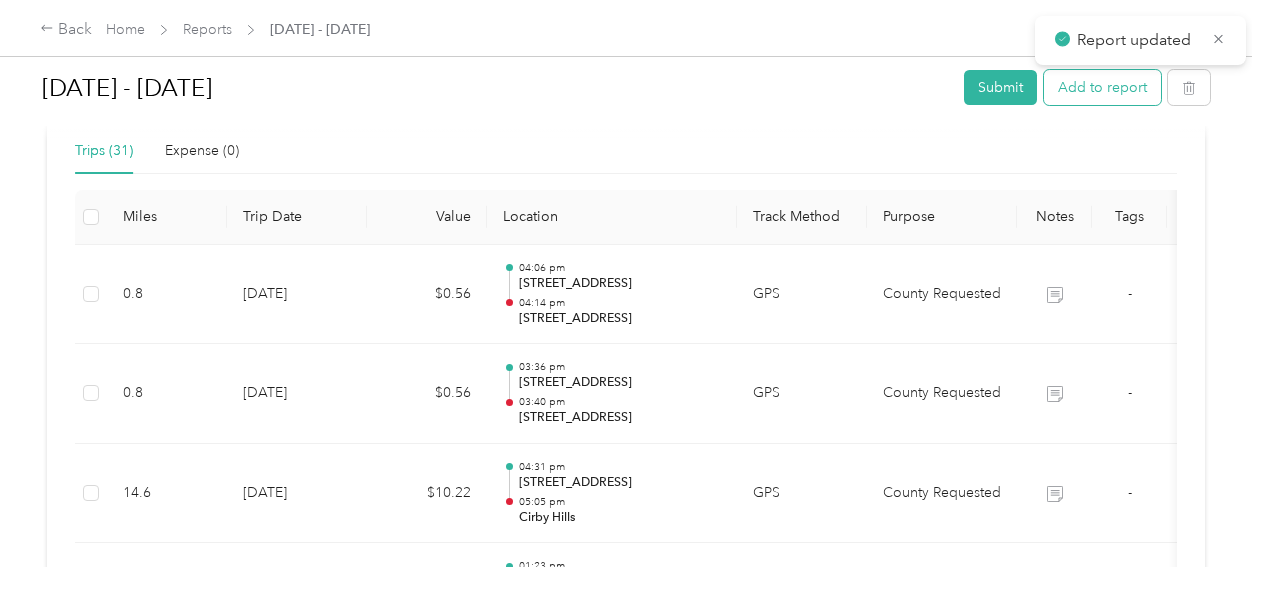 click on "Add to report" at bounding box center (1102, 87) 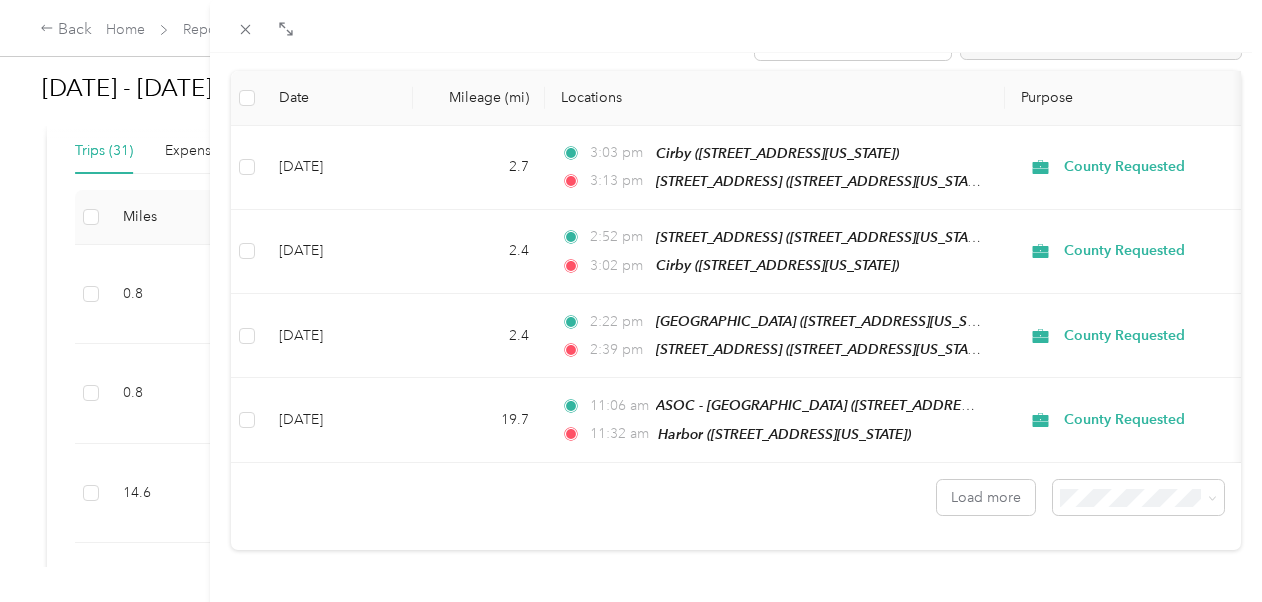 scroll, scrollTop: 177, scrollLeft: 0, axis: vertical 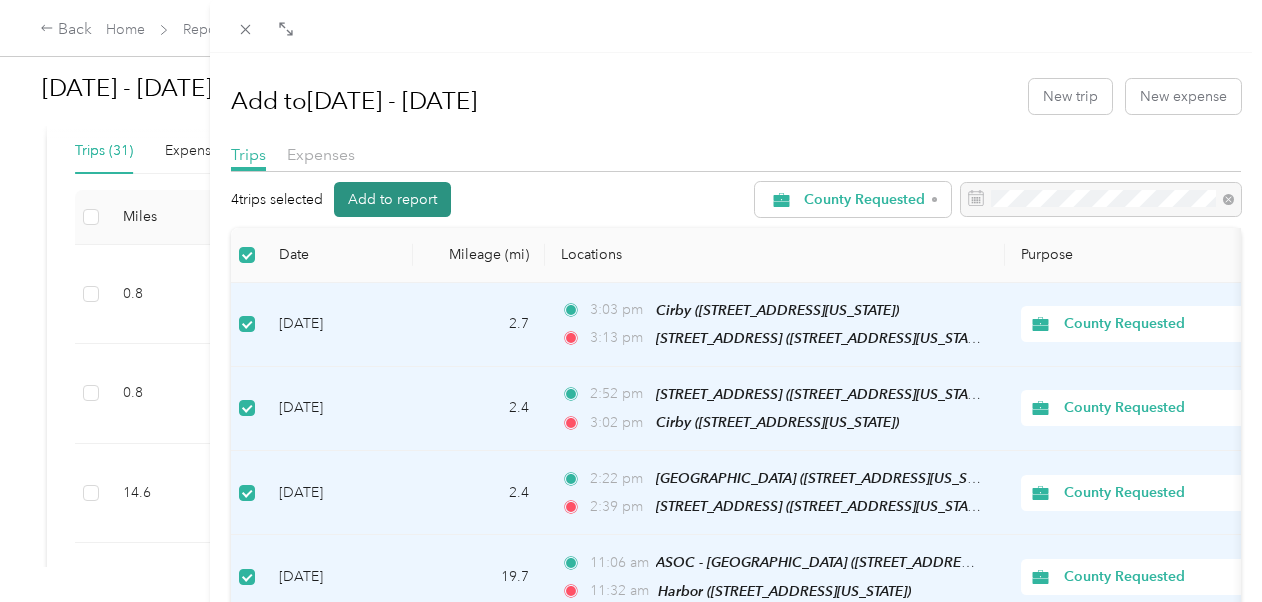 click on "Add to report" at bounding box center [392, 199] 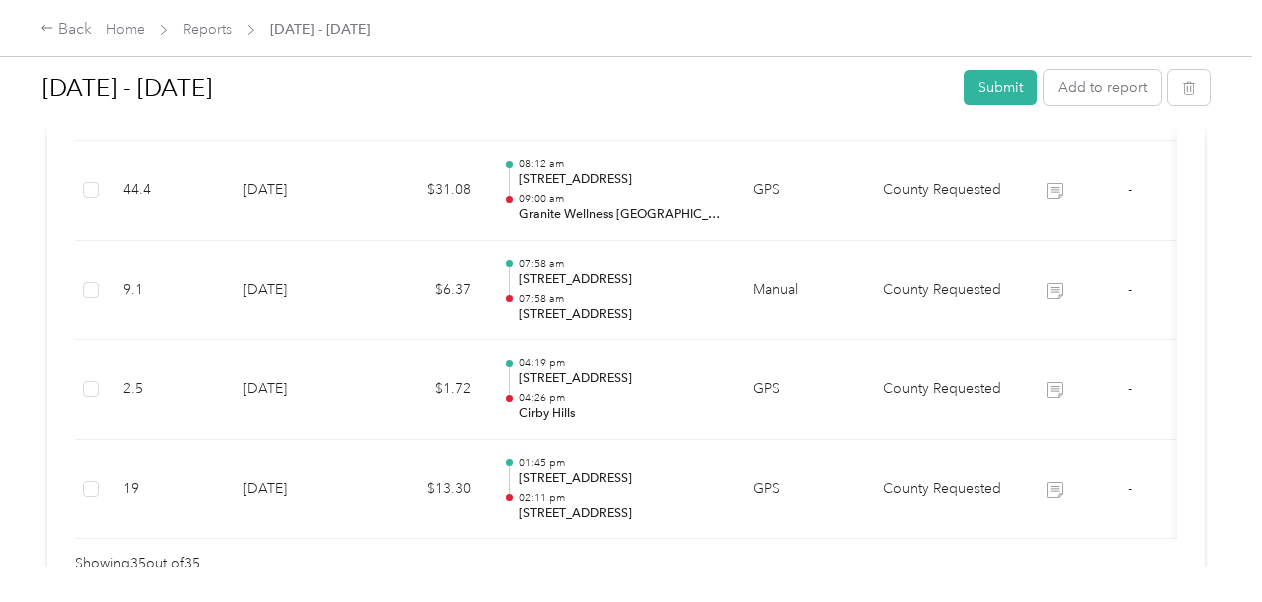 scroll, scrollTop: 3552, scrollLeft: 0, axis: vertical 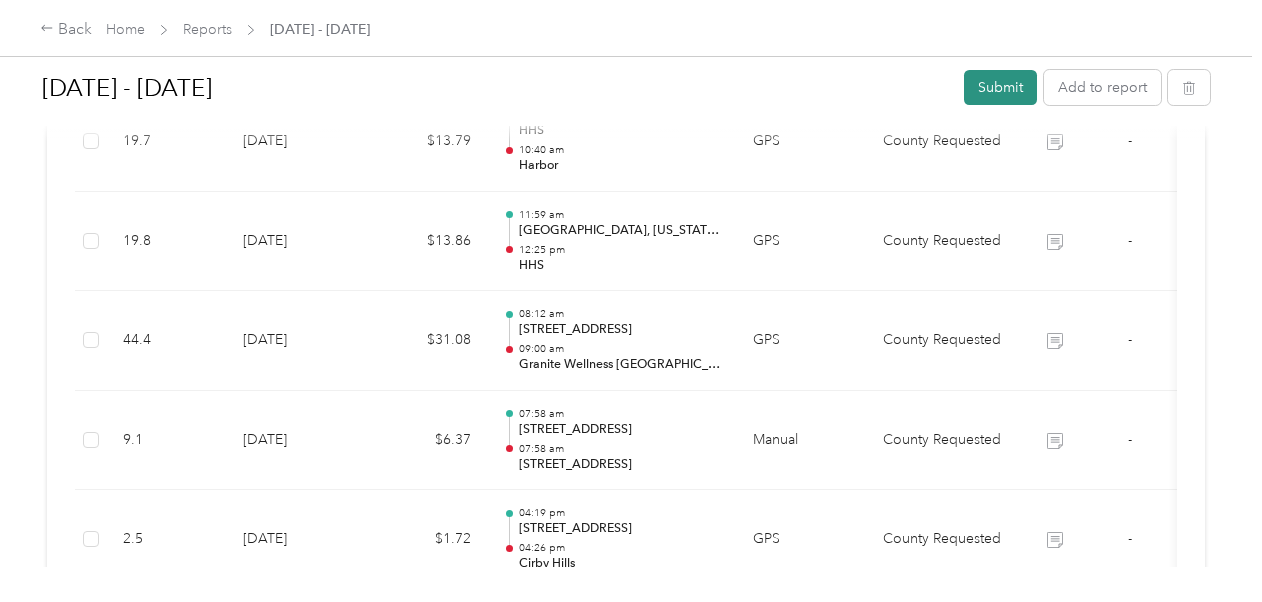 click on "Submit" at bounding box center [1000, 87] 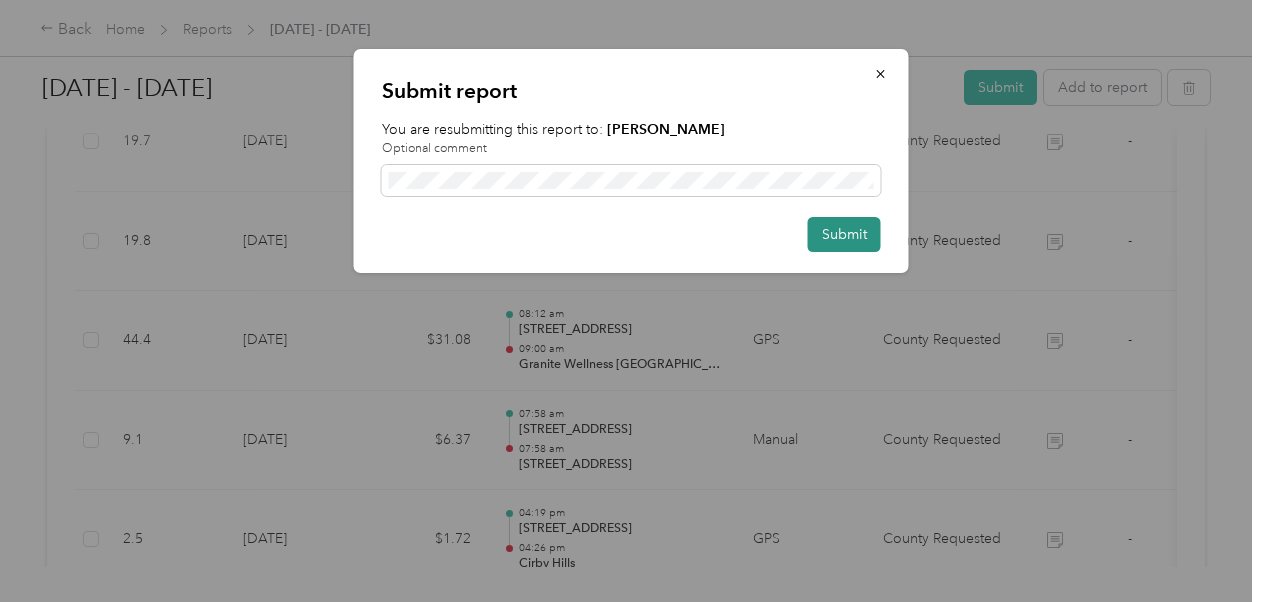 click on "Submit" at bounding box center (844, 234) 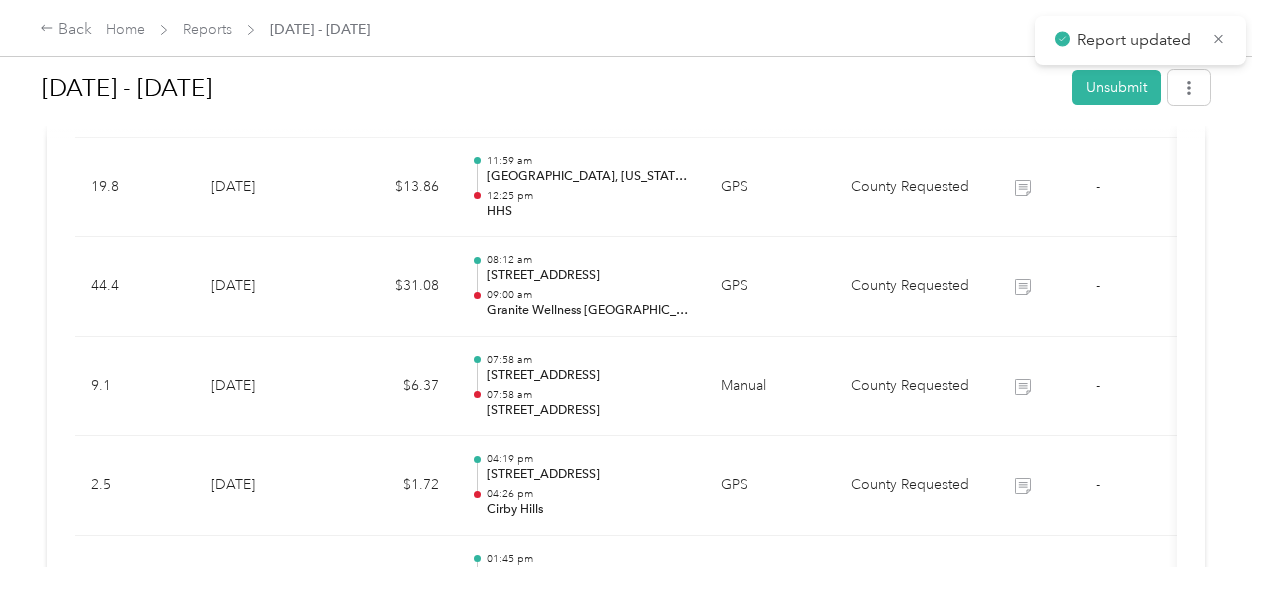 scroll, scrollTop: 3503, scrollLeft: 0, axis: vertical 